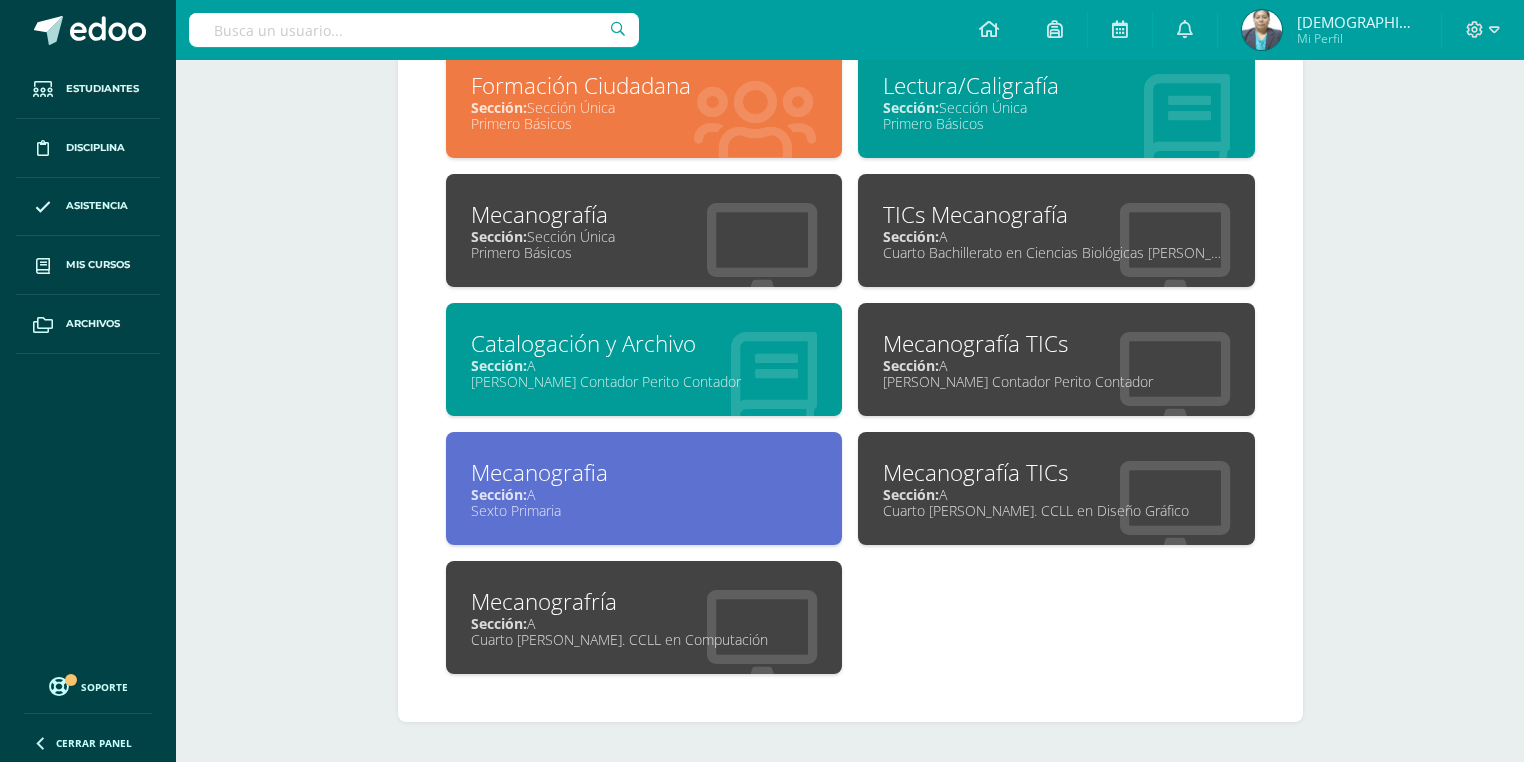 scroll, scrollTop: 957, scrollLeft: 0, axis: vertical 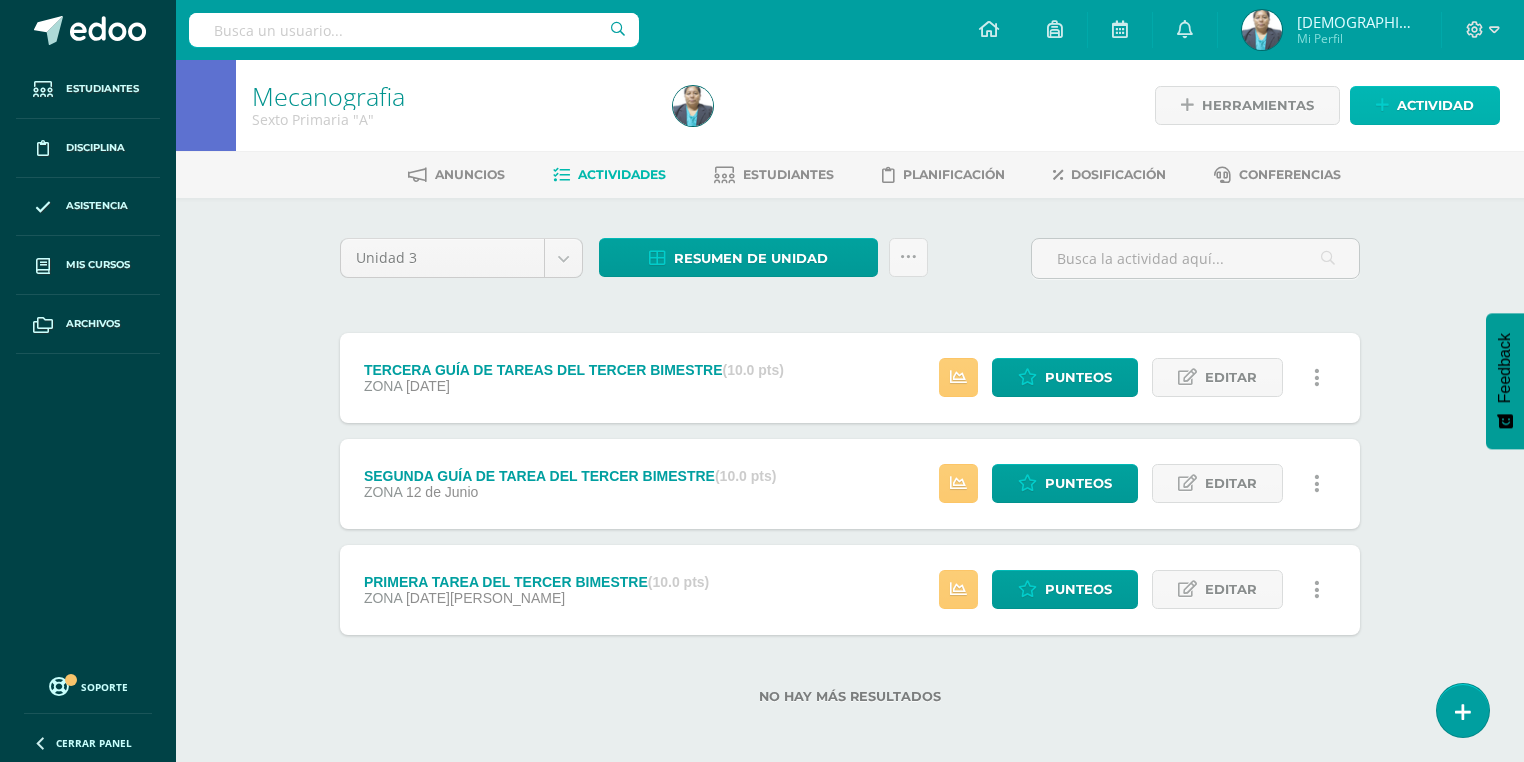click on "Actividad" at bounding box center (1435, 105) 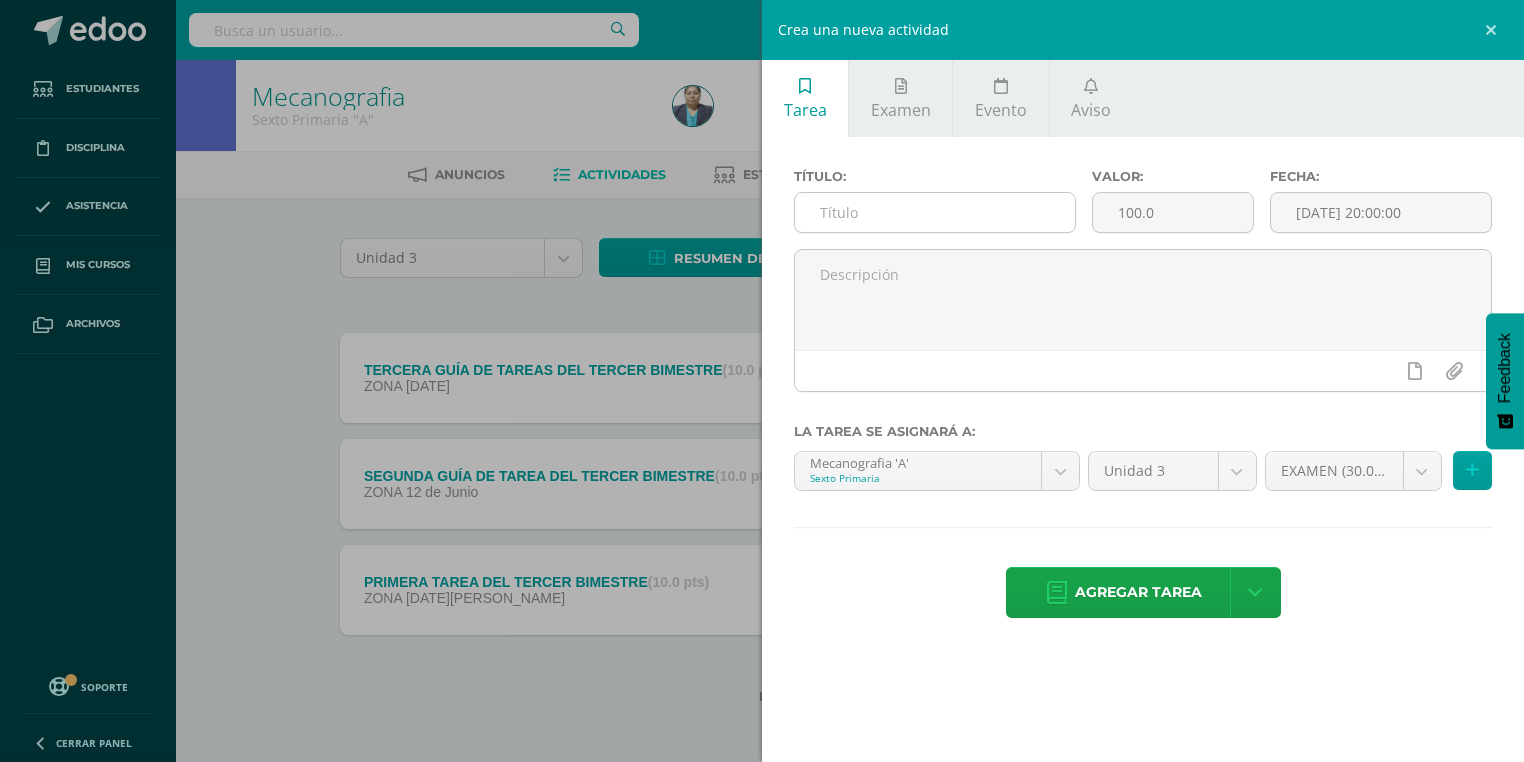 click at bounding box center [935, 212] 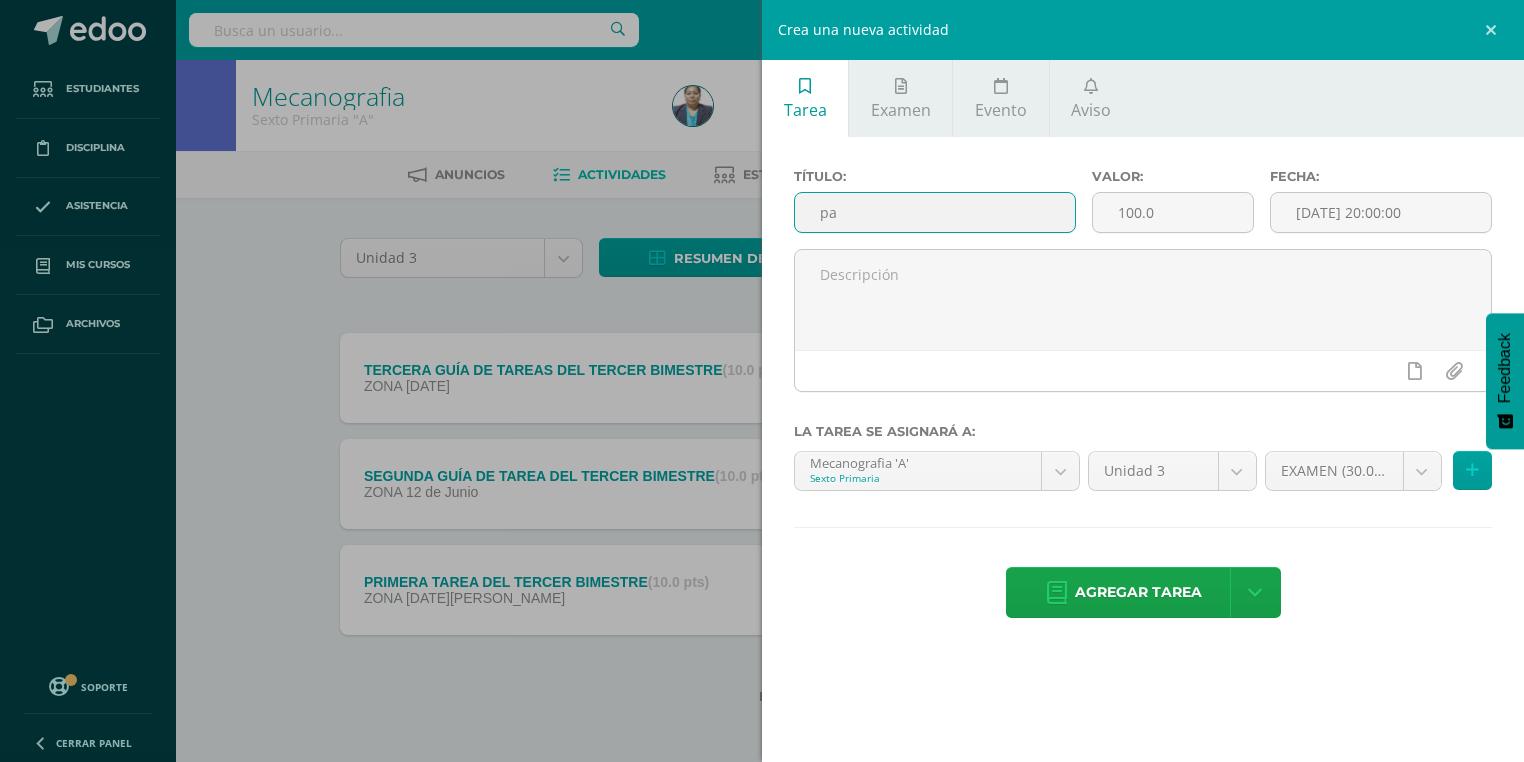 type on "p" 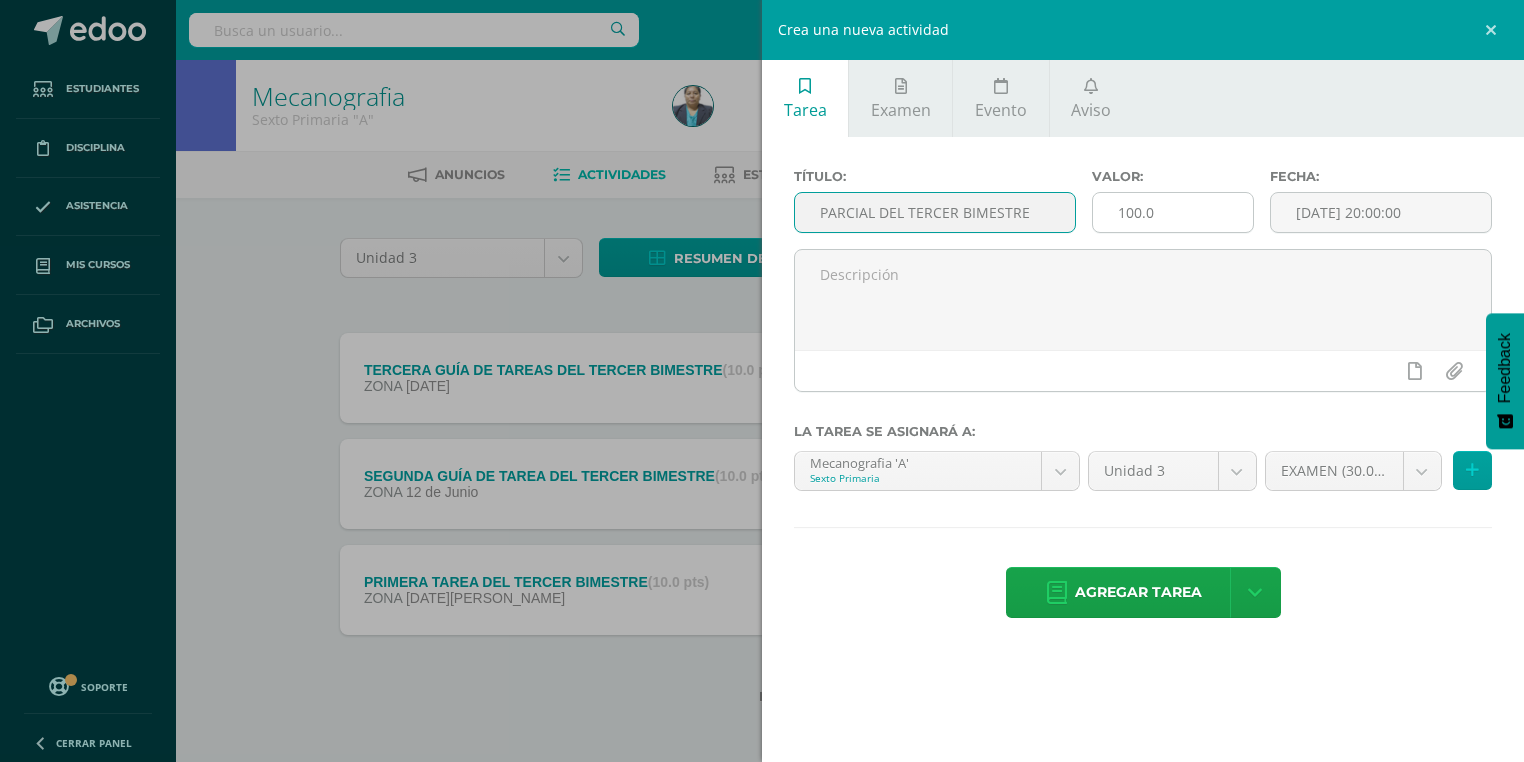 type on "PARCIAL DEL TERCER BIMESTRE" 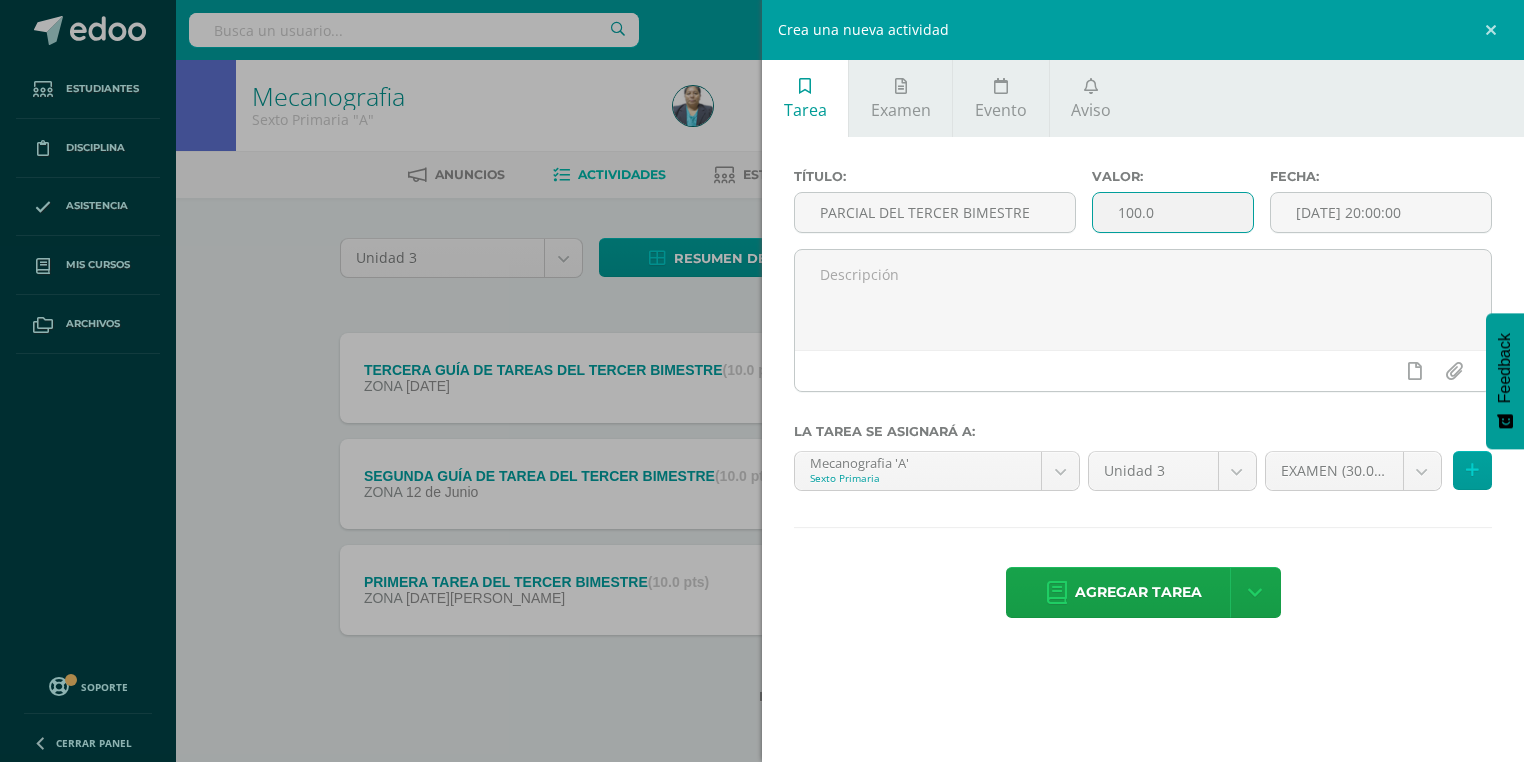 drag, startPoint x: 1169, startPoint y: 216, endPoint x: 1112, endPoint y: 216, distance: 57 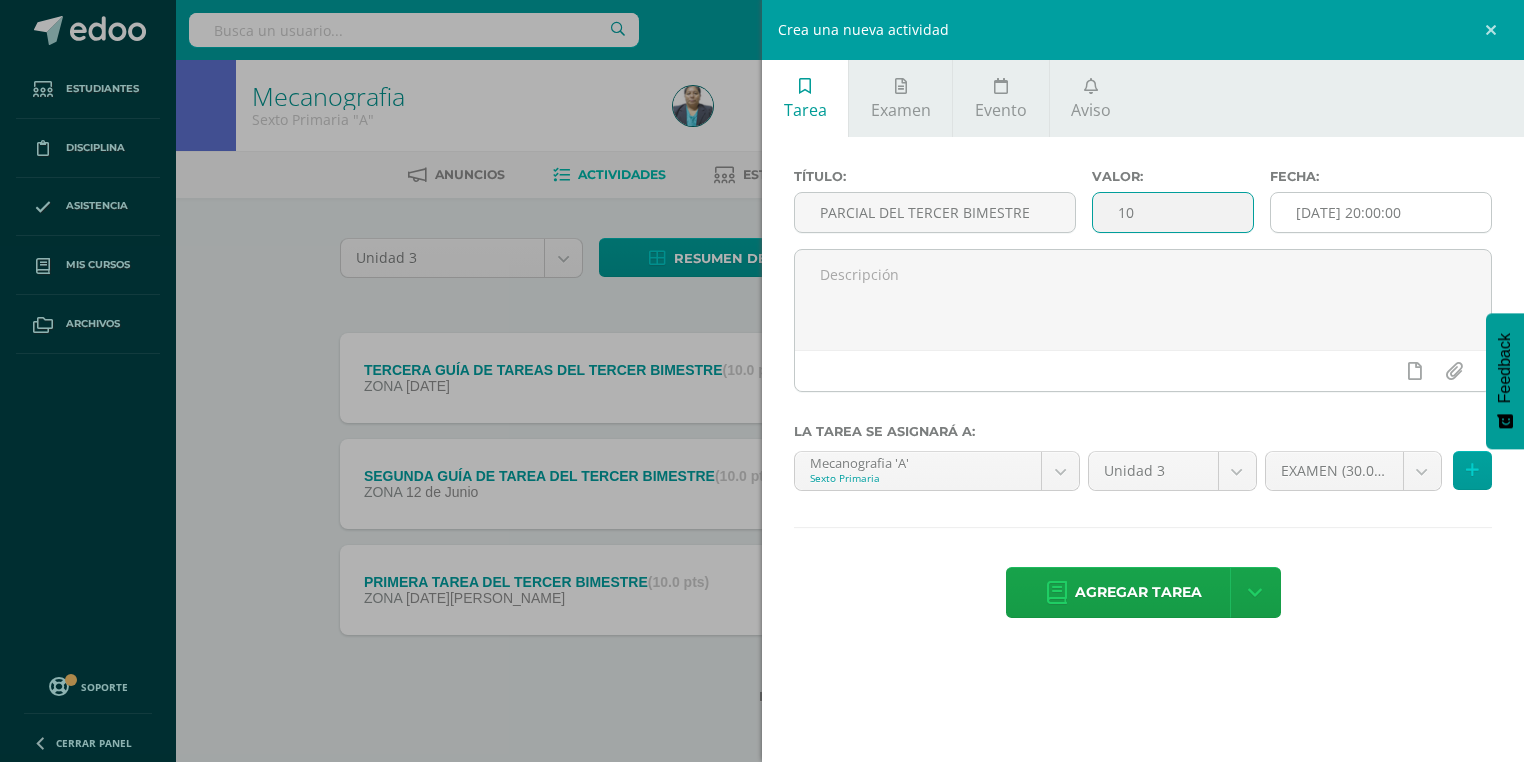 type on "10" 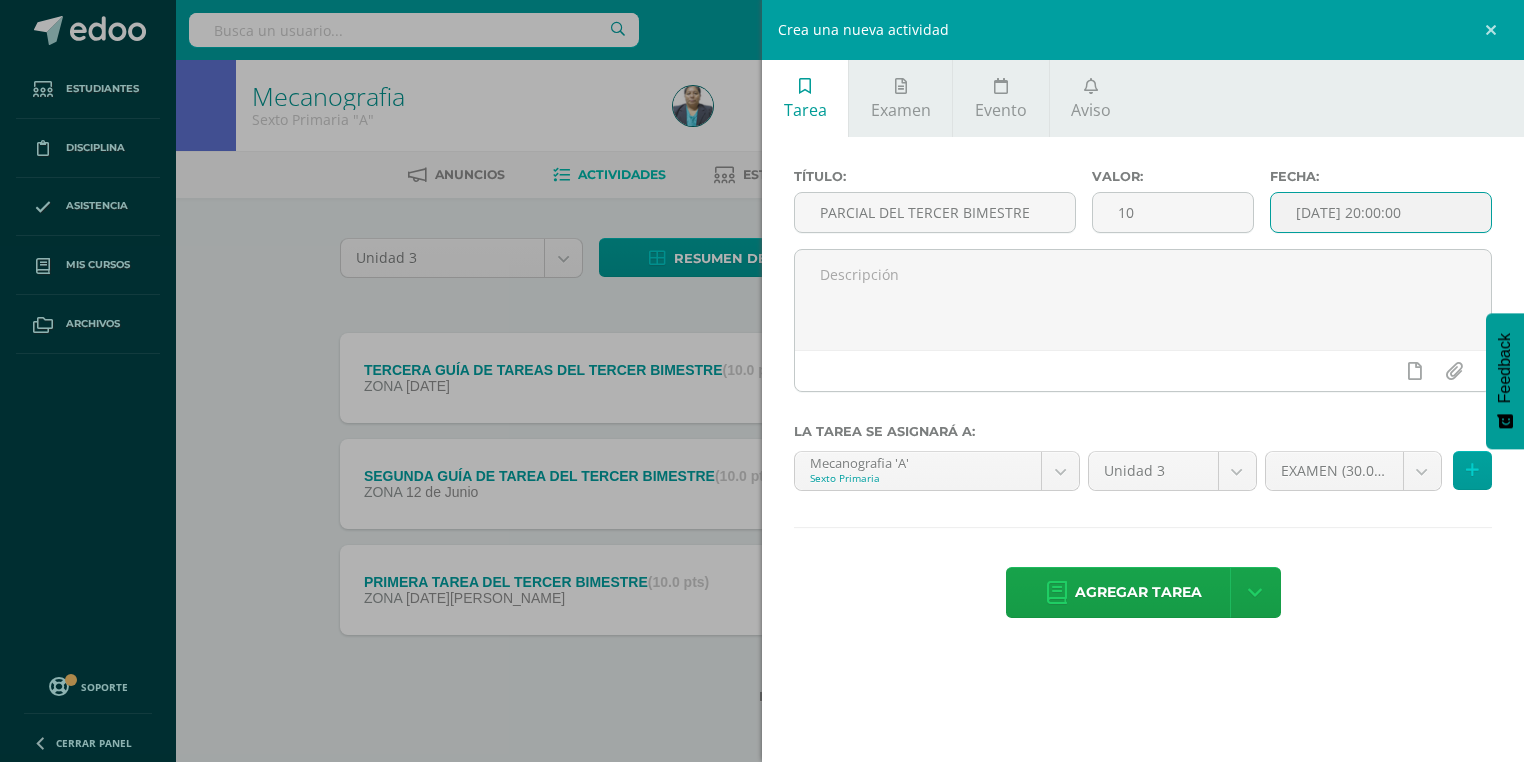 click on "[DATE] 20:00:00" at bounding box center (1381, 212) 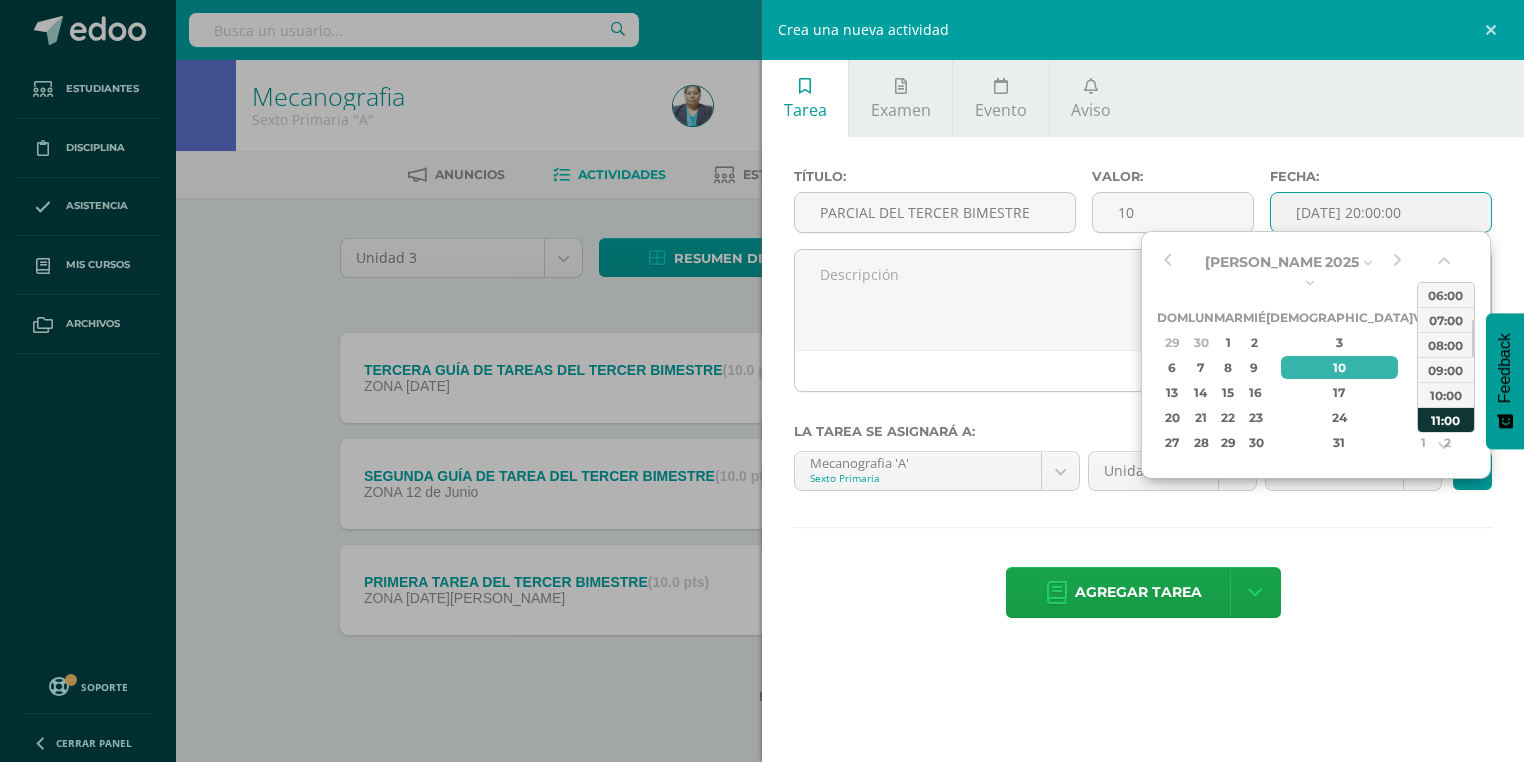 click on "11:00" at bounding box center [1446, 419] 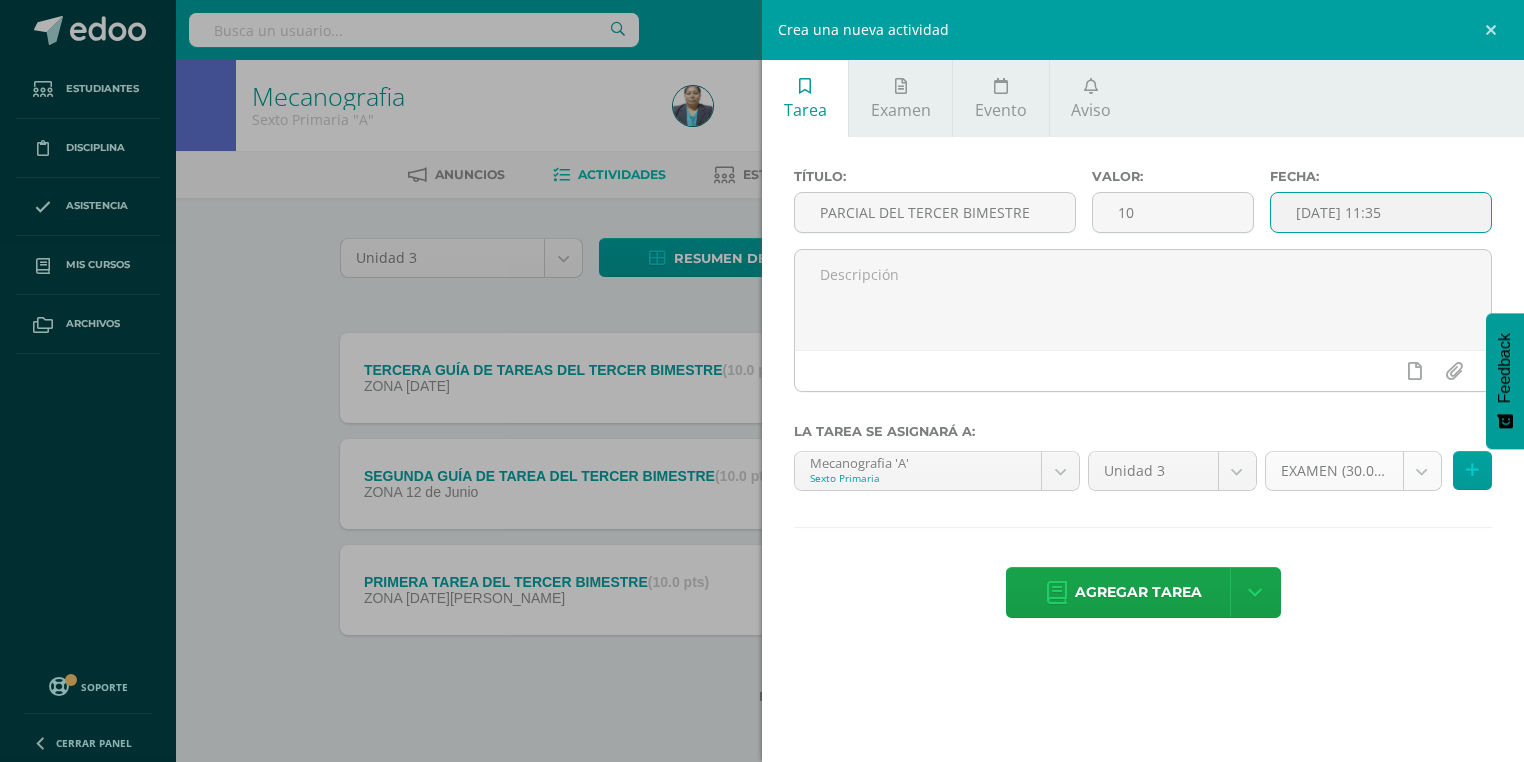 type on "2025-07-10 11:35" 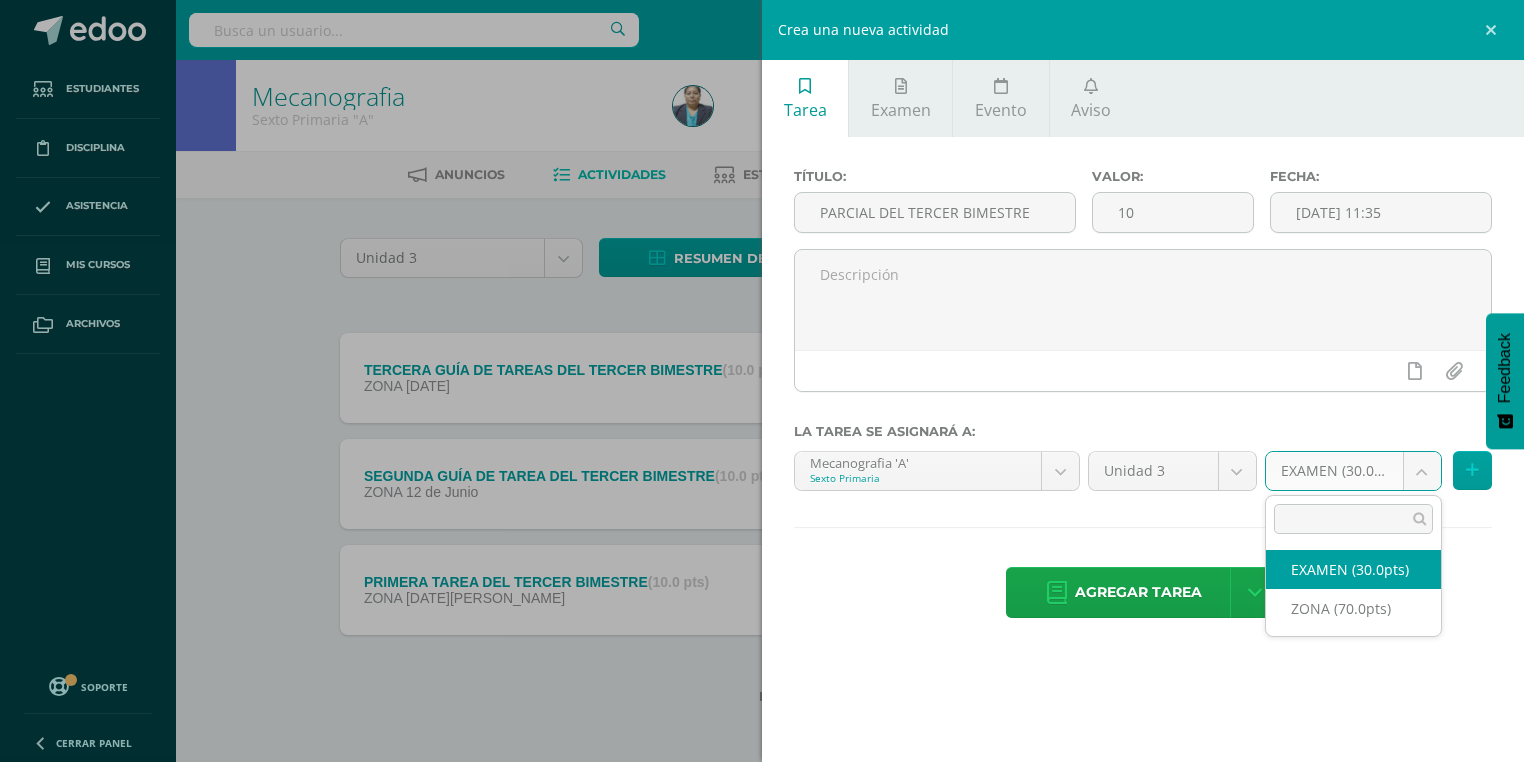 click on "Estudiantes Disciplina Asistencia Mis cursos Archivos Soporte
Centro de ayuda
Últimas actualizaciones
10+ Cerrar panel
Mecanografia
Sexto
Primaria
"A"
Actividades Estudiantes Planificación Dosificación
Formación Ciudadana
Primero
Básicos
"Sección Única"
Actividades Estudiantes Planificación Dosificación
Lectura/Caligrafía
Primero
Básicos
"Sección Única"
Actividades Estudiantes Planificación Dosificación
Mecanografía
Actividades Estudiantes Avisos" at bounding box center [762, 384] 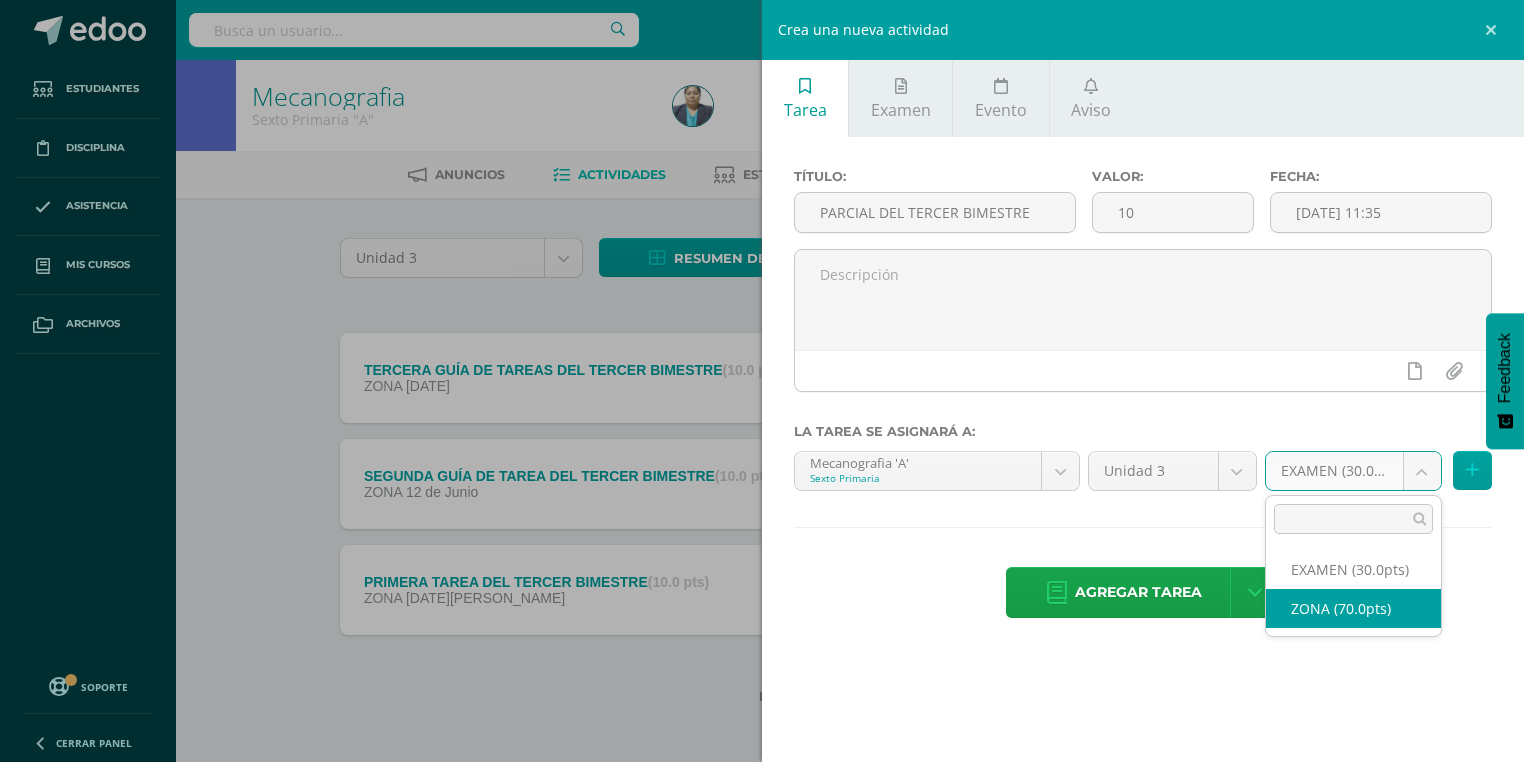 select on "119648" 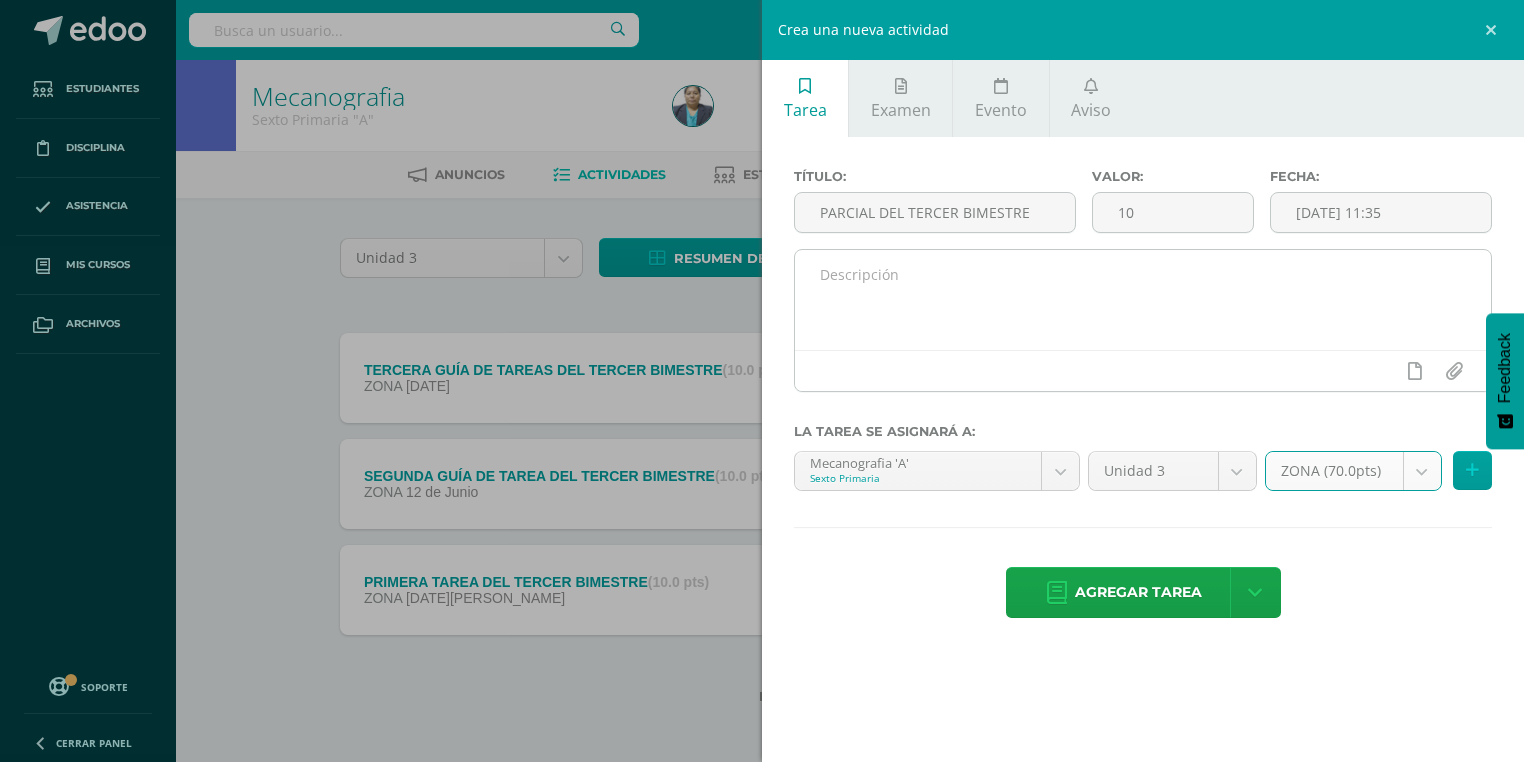 click at bounding box center [1143, 300] 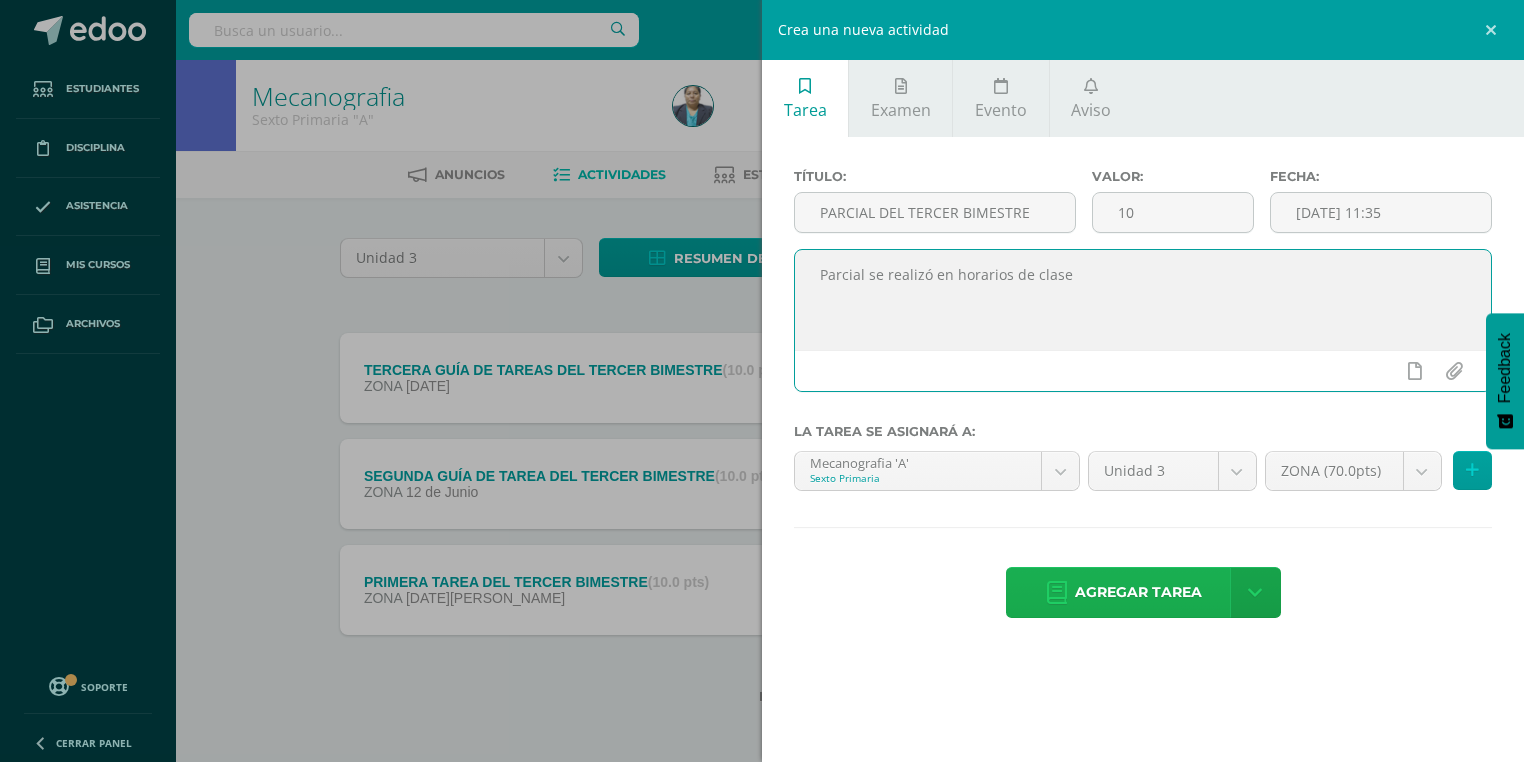 type on "Parcial se realizó en horarios de clase" 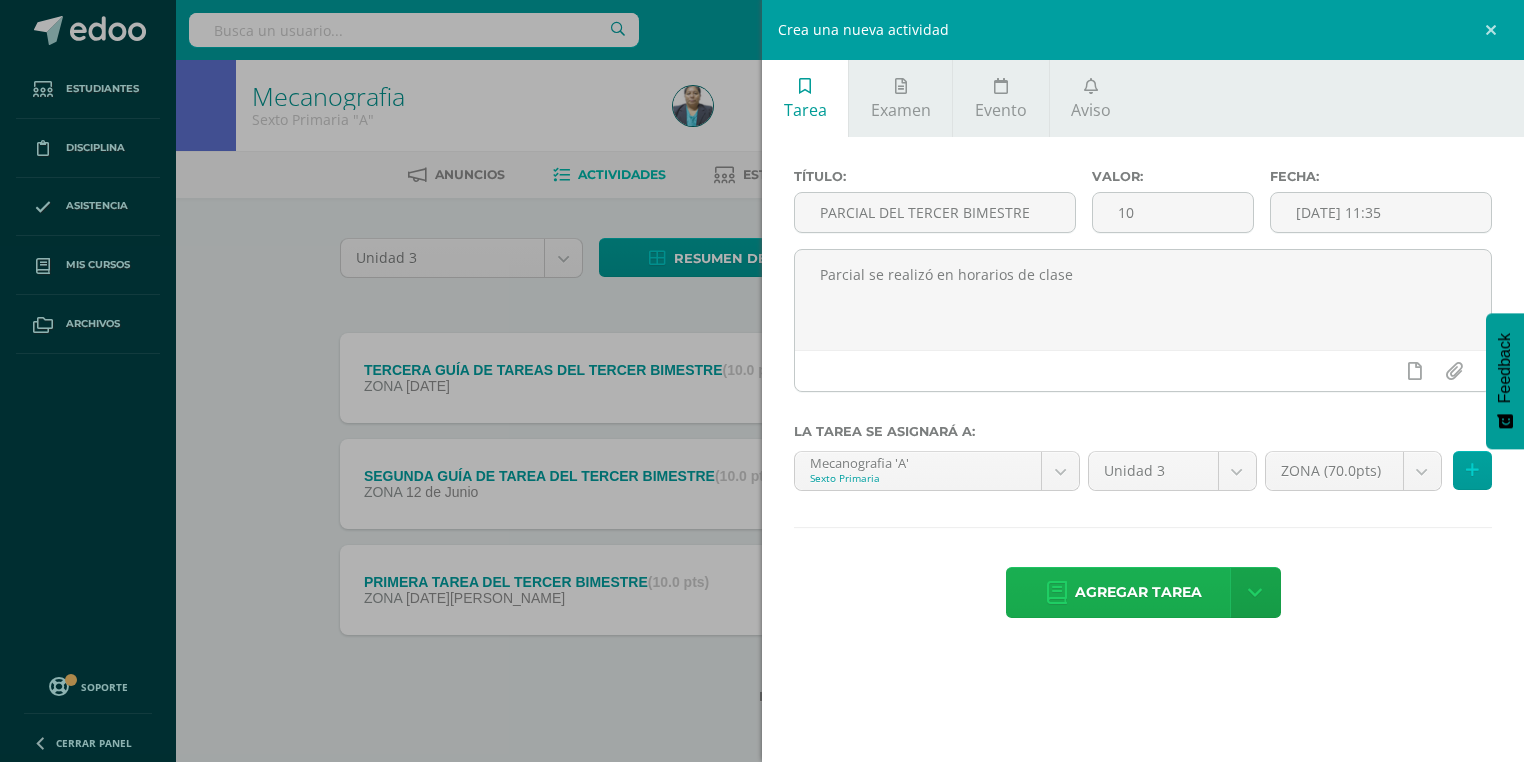 click on "Agregar tarea" at bounding box center [1138, 592] 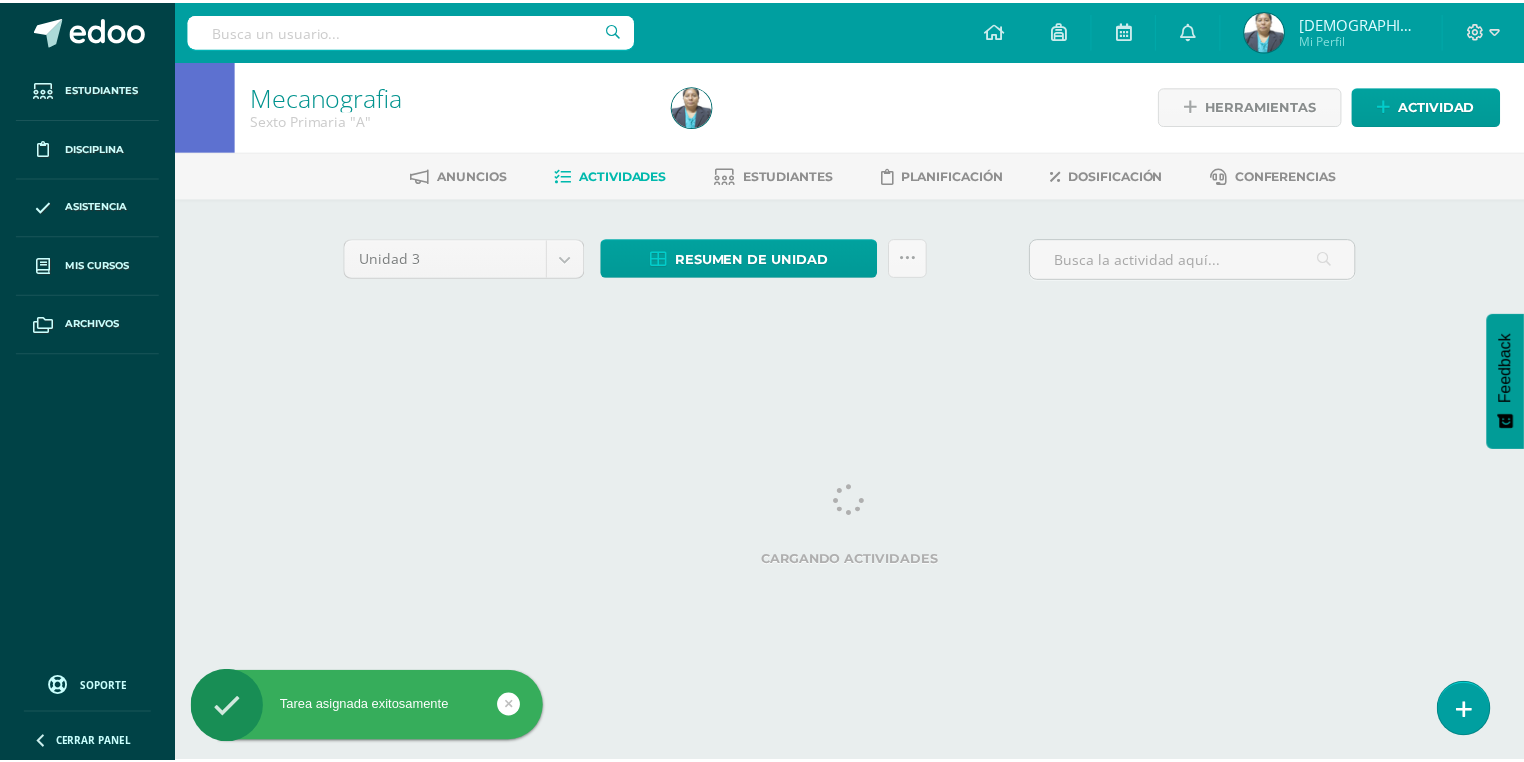 scroll, scrollTop: 0, scrollLeft: 0, axis: both 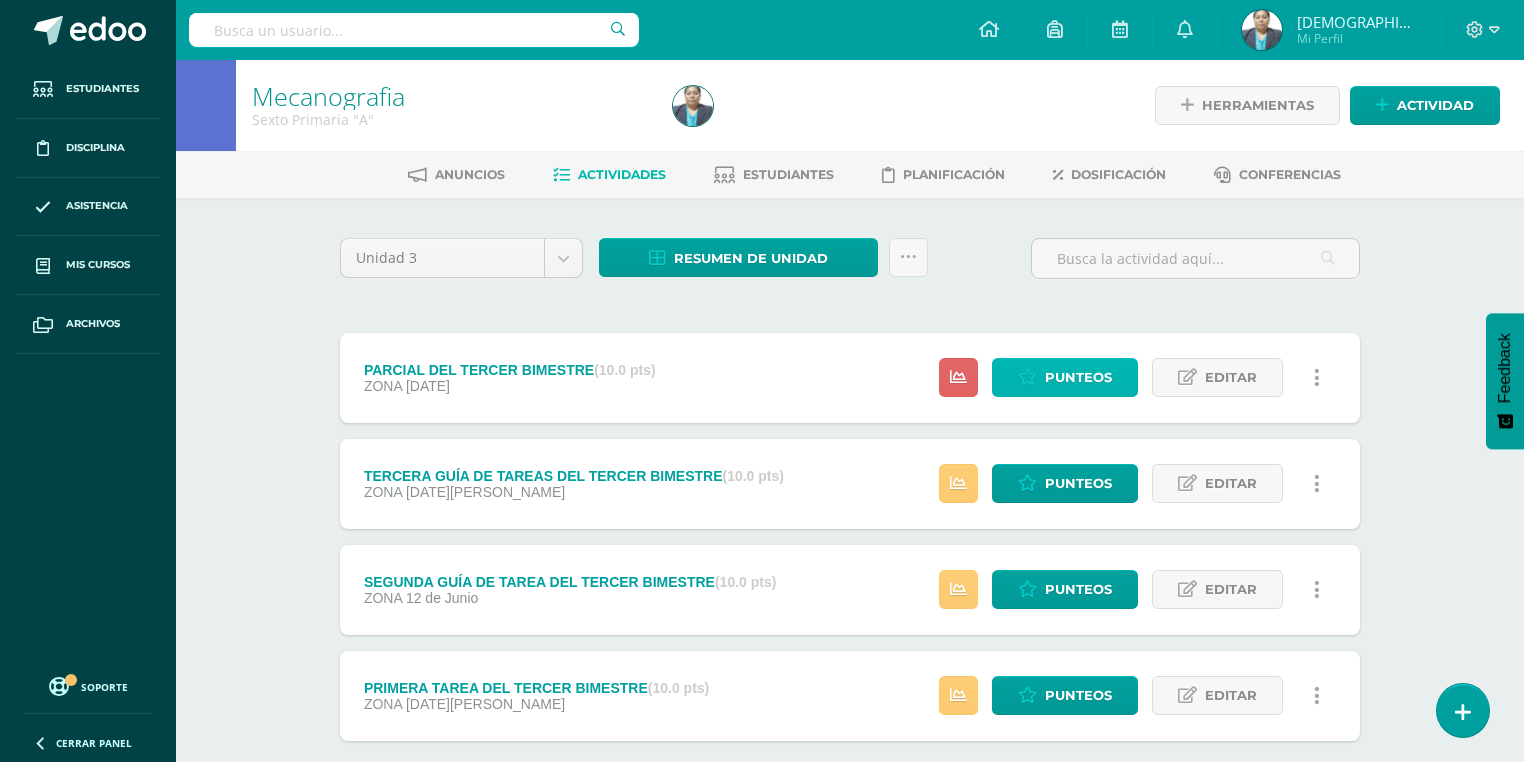 click on "Punteos" at bounding box center [1078, 377] 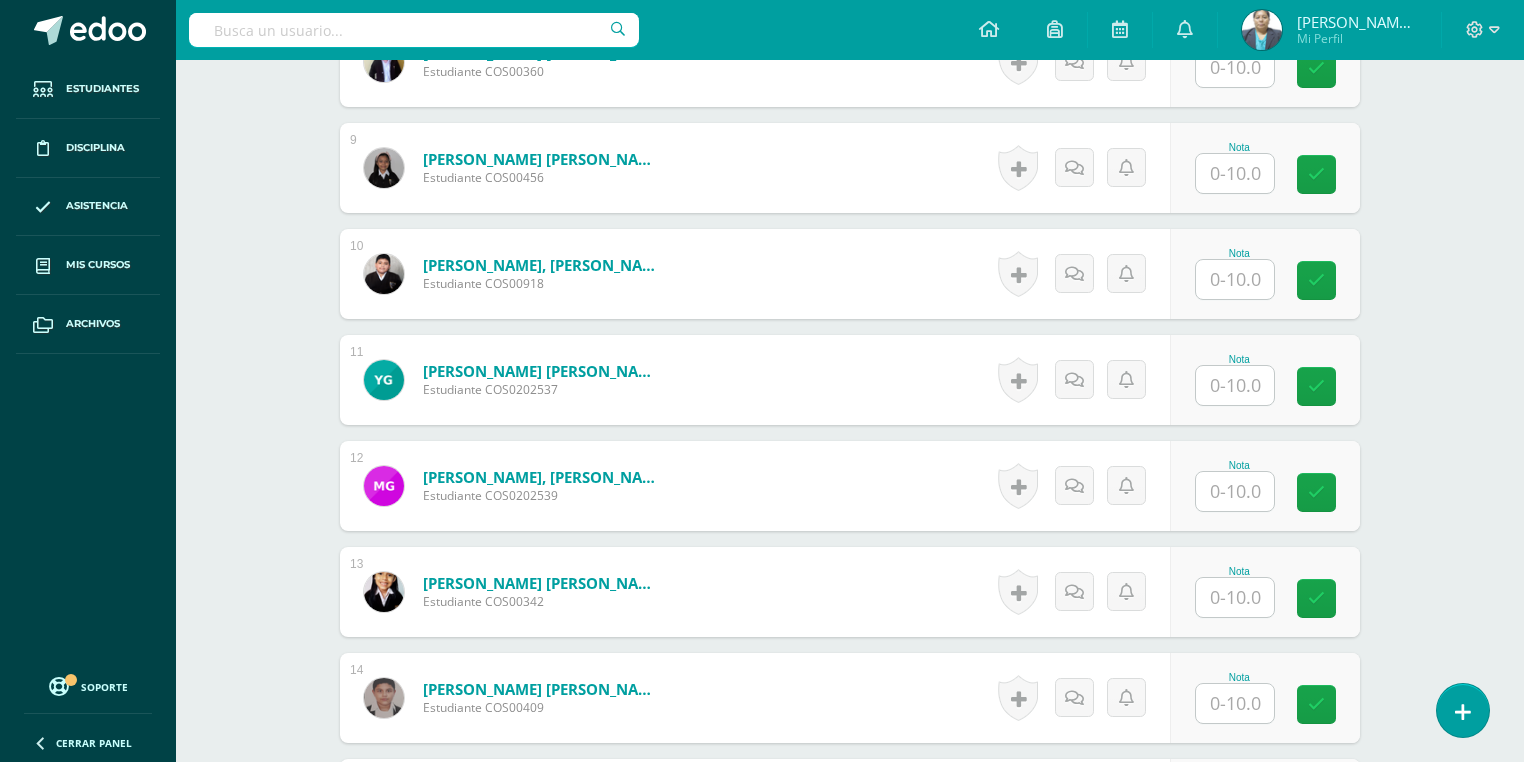 scroll, scrollTop: 1442, scrollLeft: 0, axis: vertical 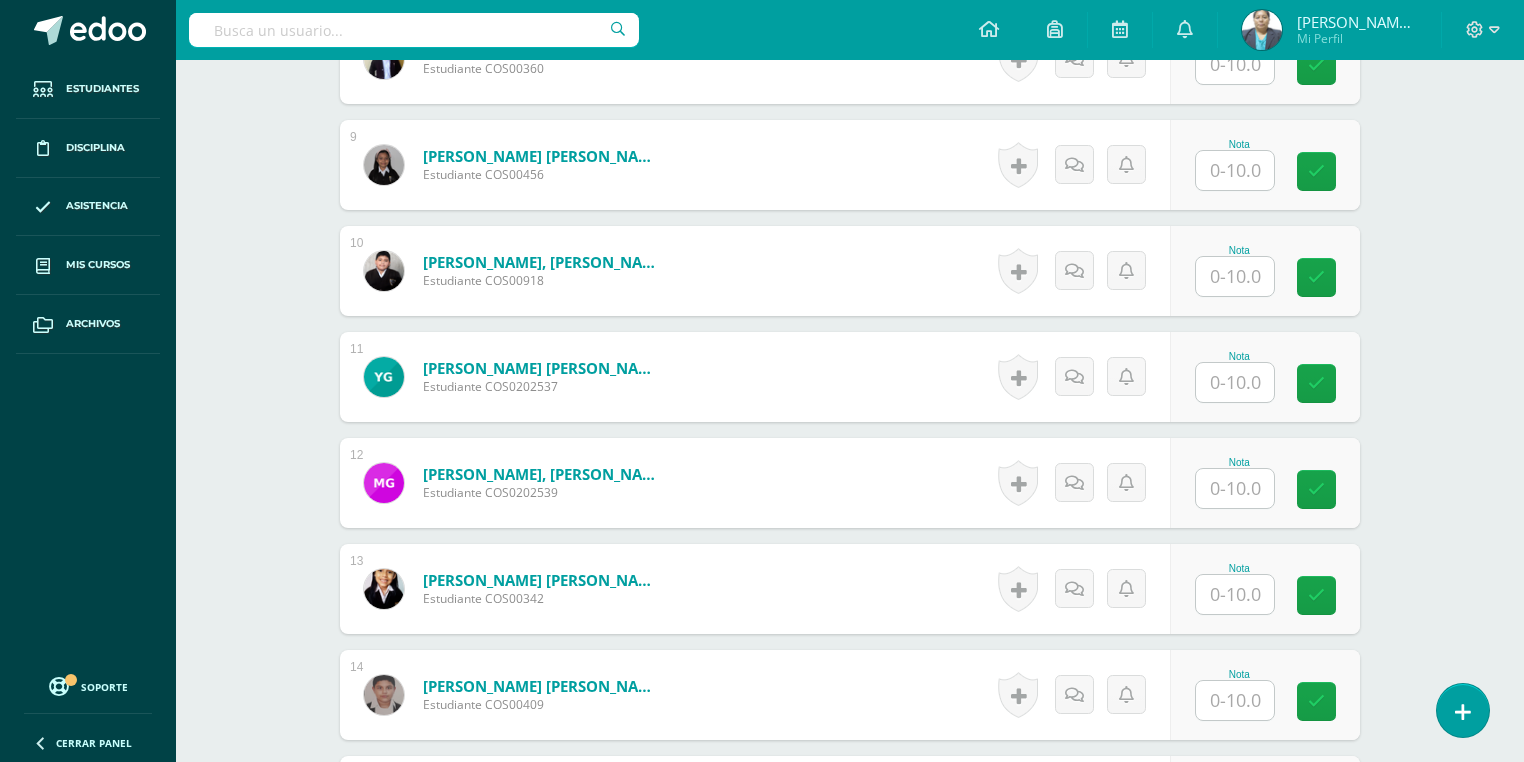 click at bounding box center (391, 589) 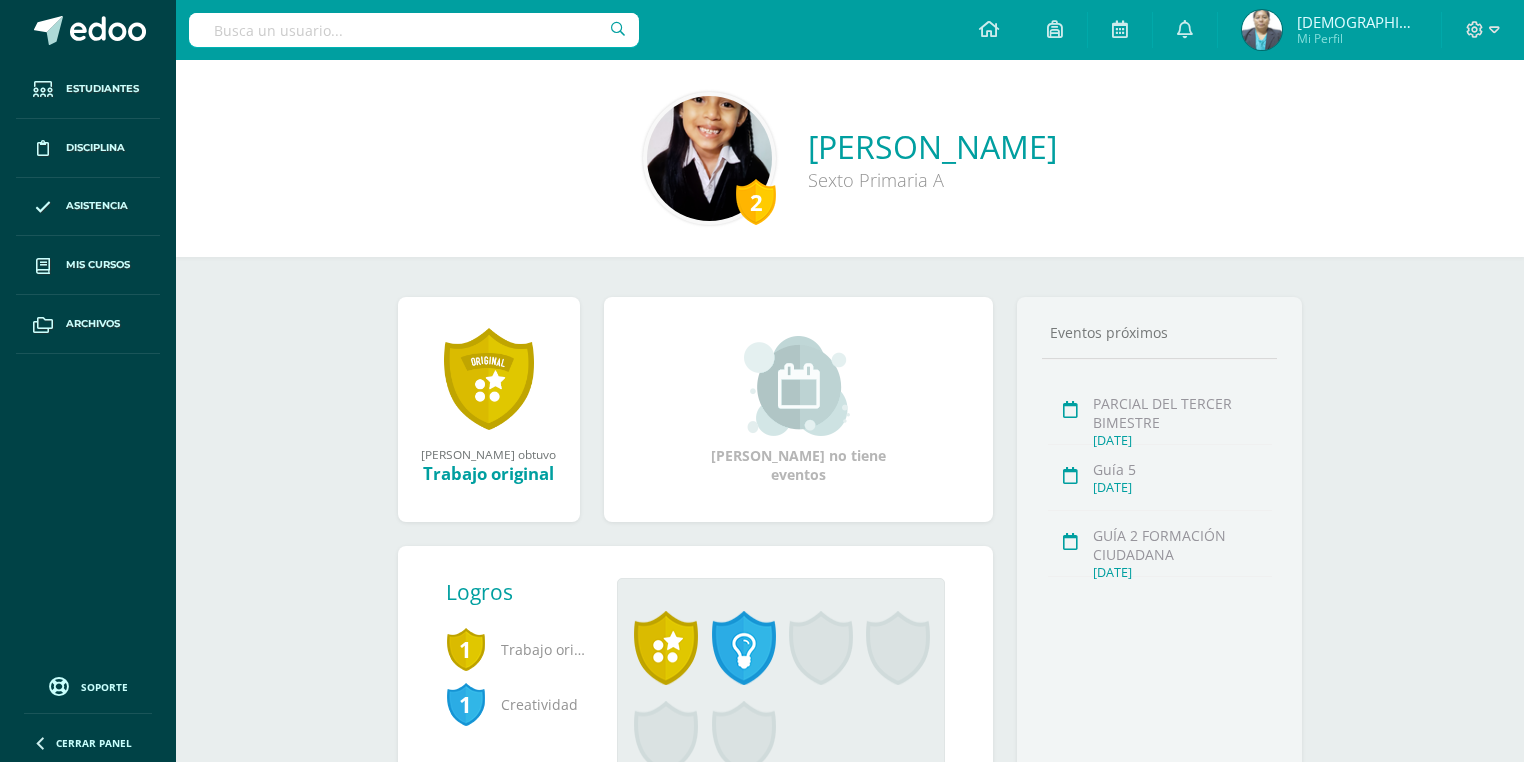 scroll, scrollTop: 0, scrollLeft: 0, axis: both 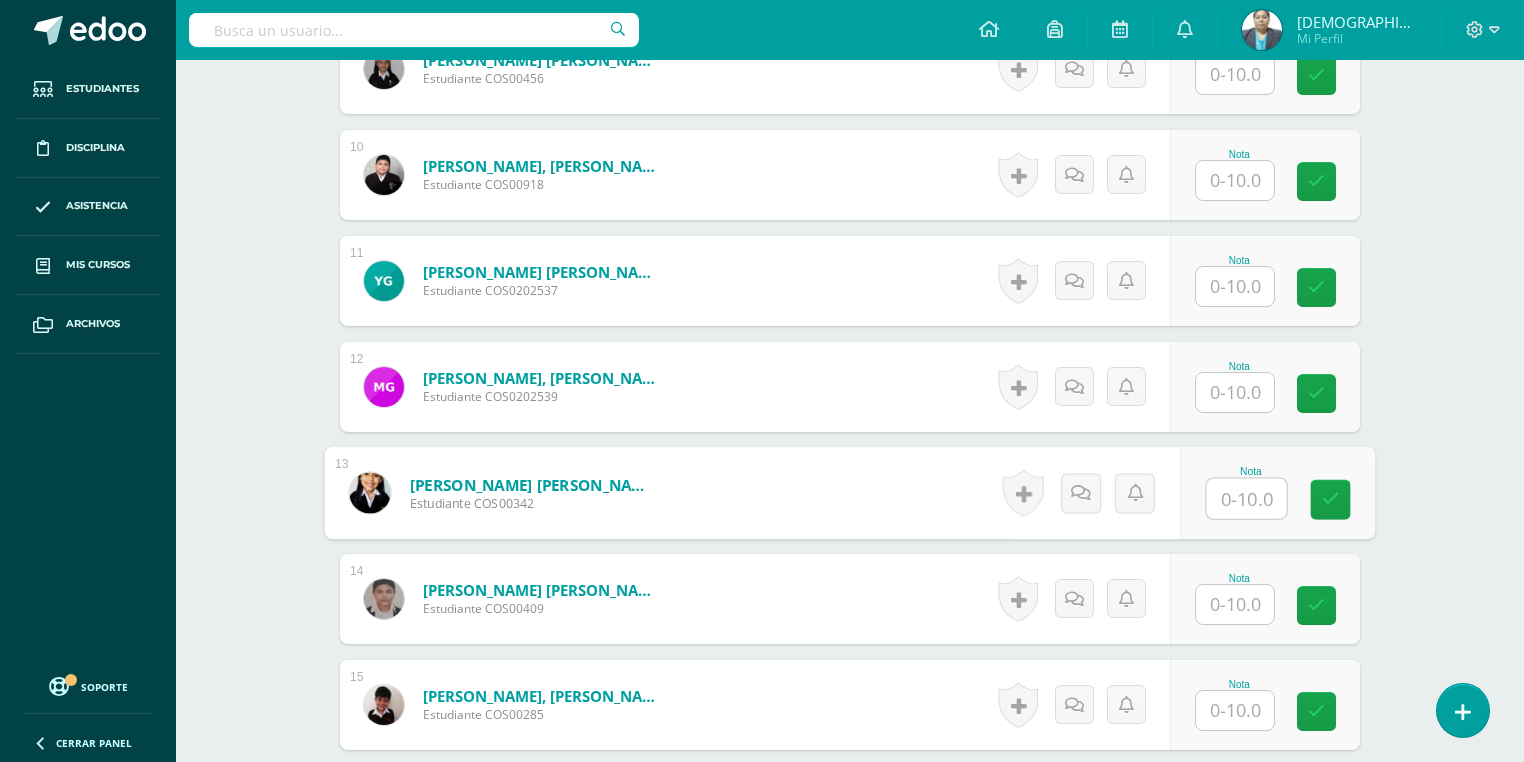 click at bounding box center (1247, 499) 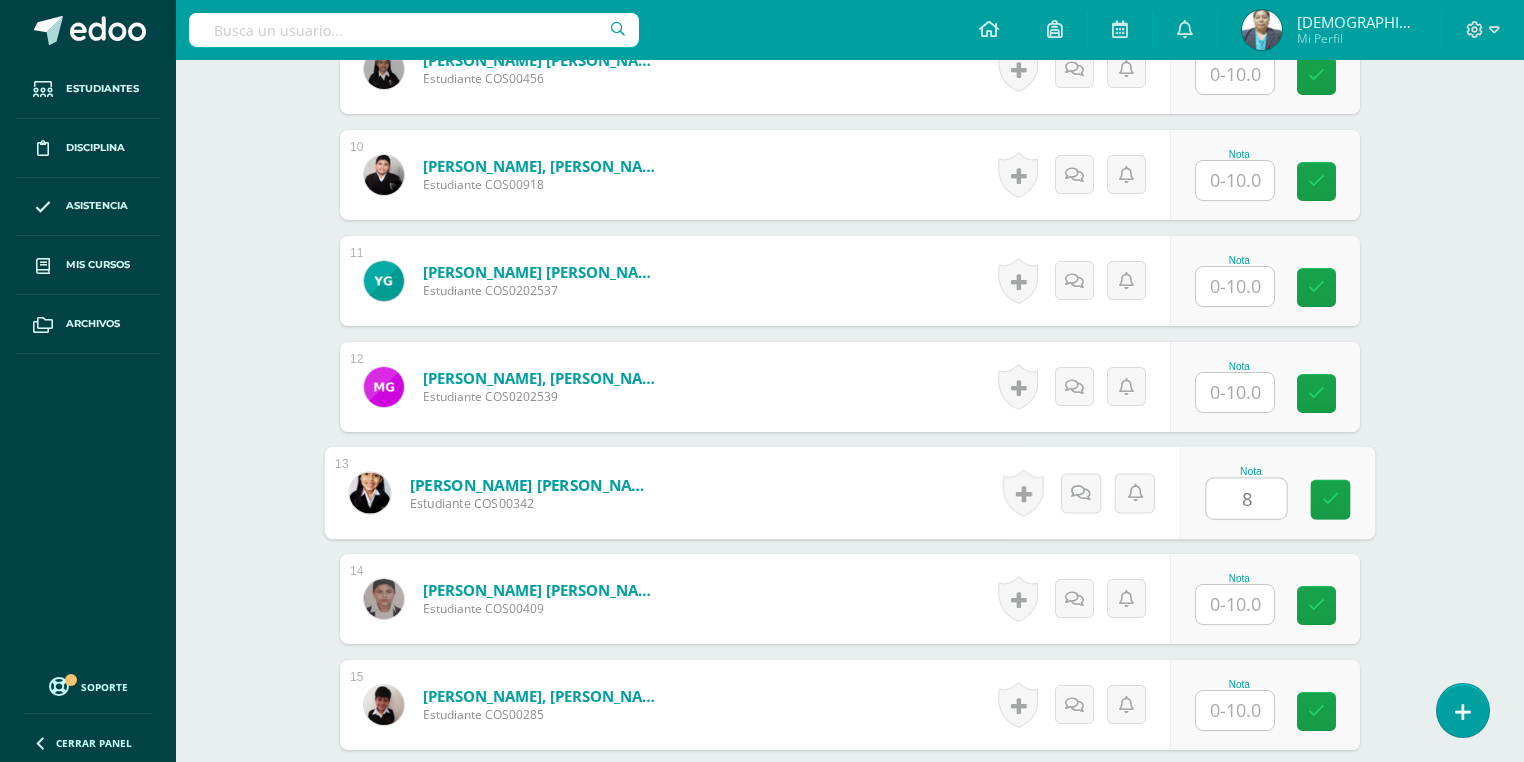 type on "8" 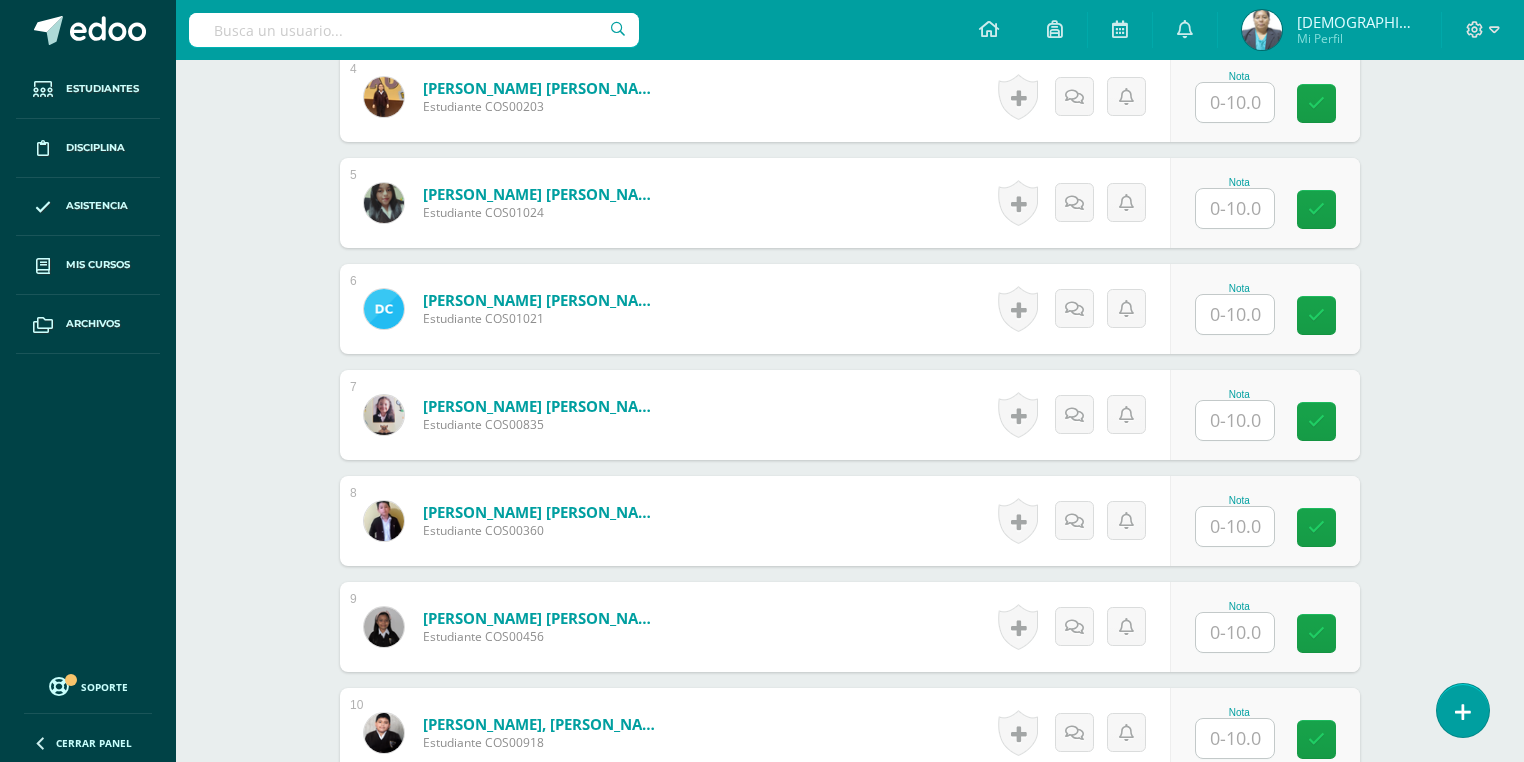 scroll, scrollTop: 978, scrollLeft: 0, axis: vertical 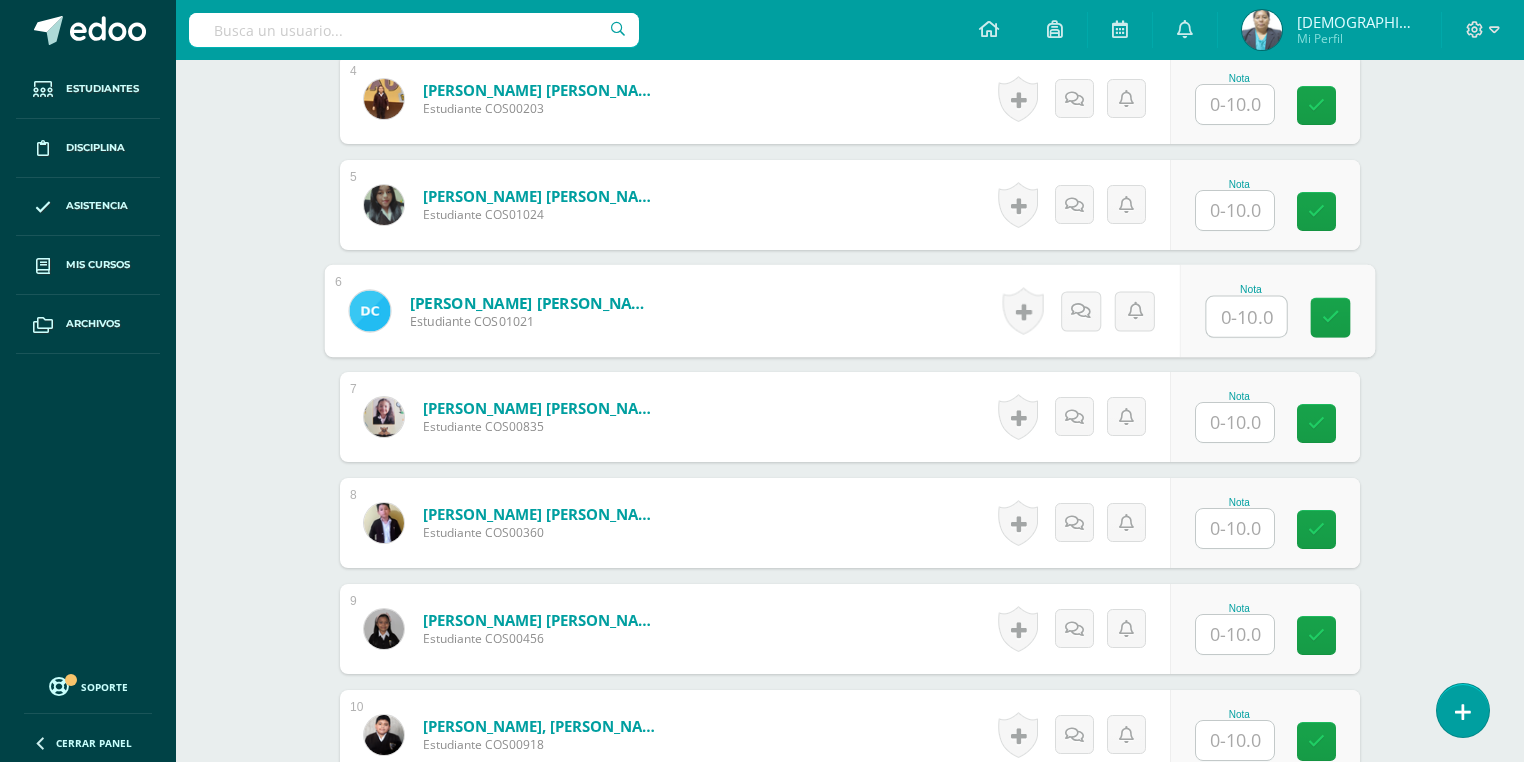 click at bounding box center [1247, 317] 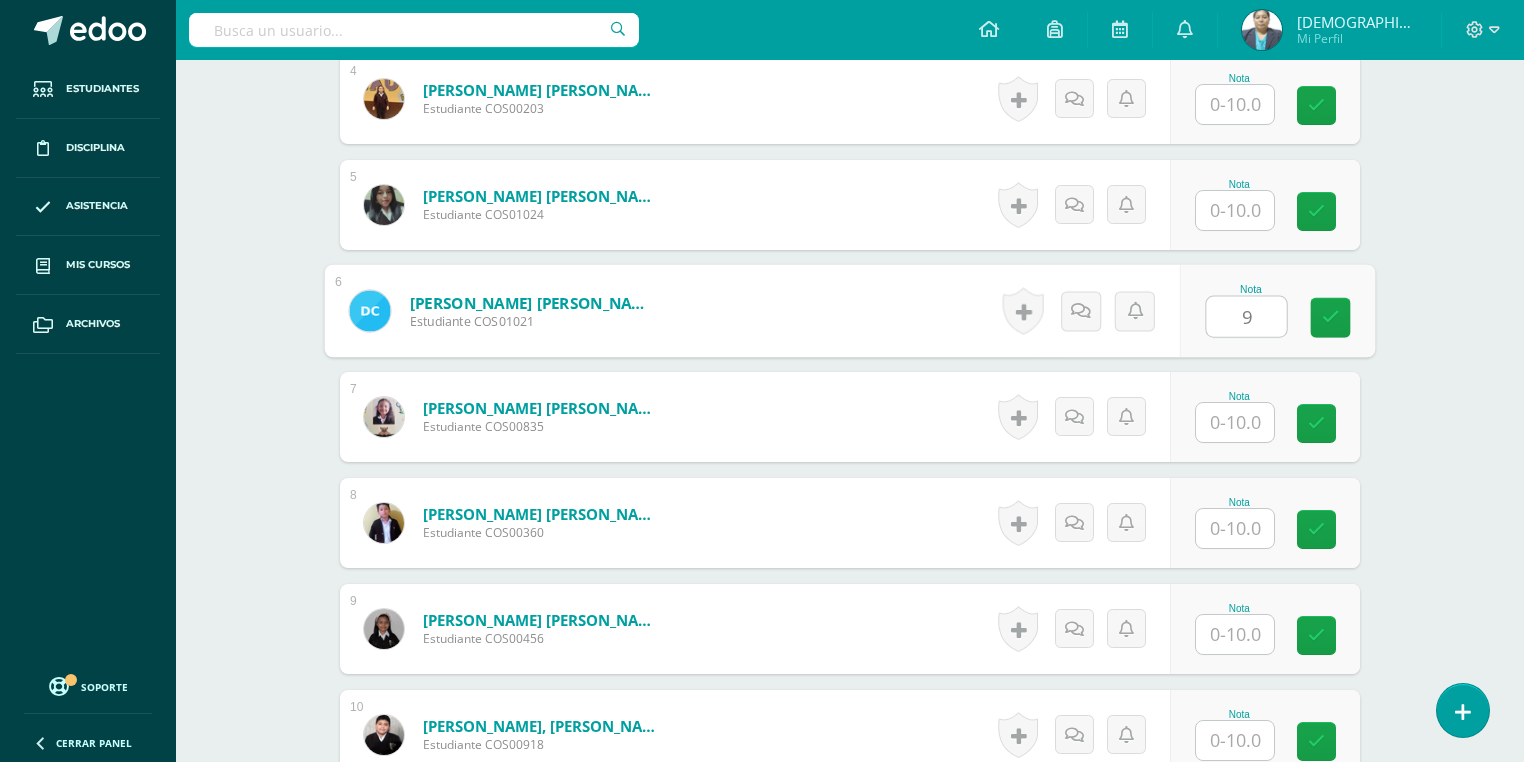 type on "9" 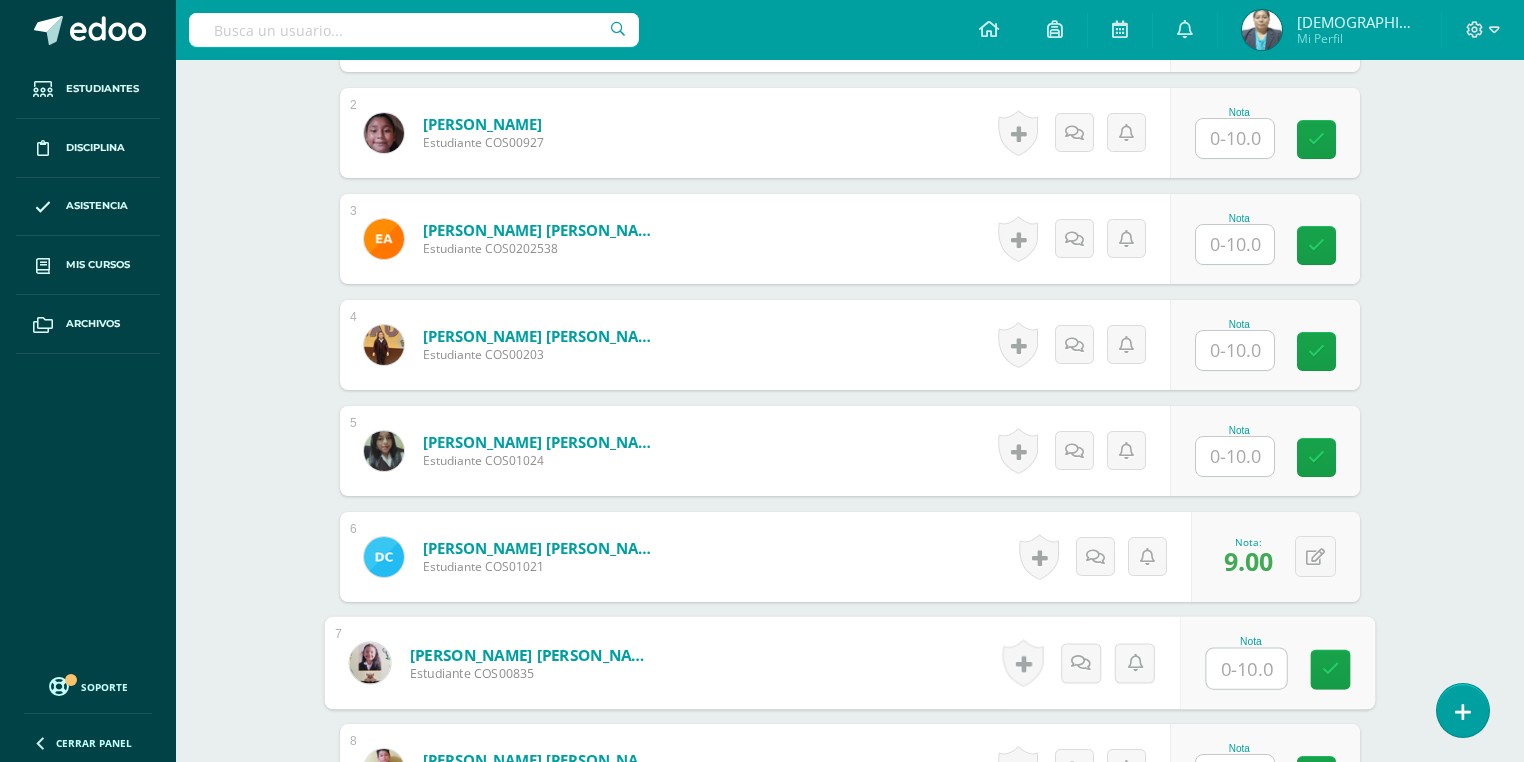 scroll, scrollTop: 498, scrollLeft: 0, axis: vertical 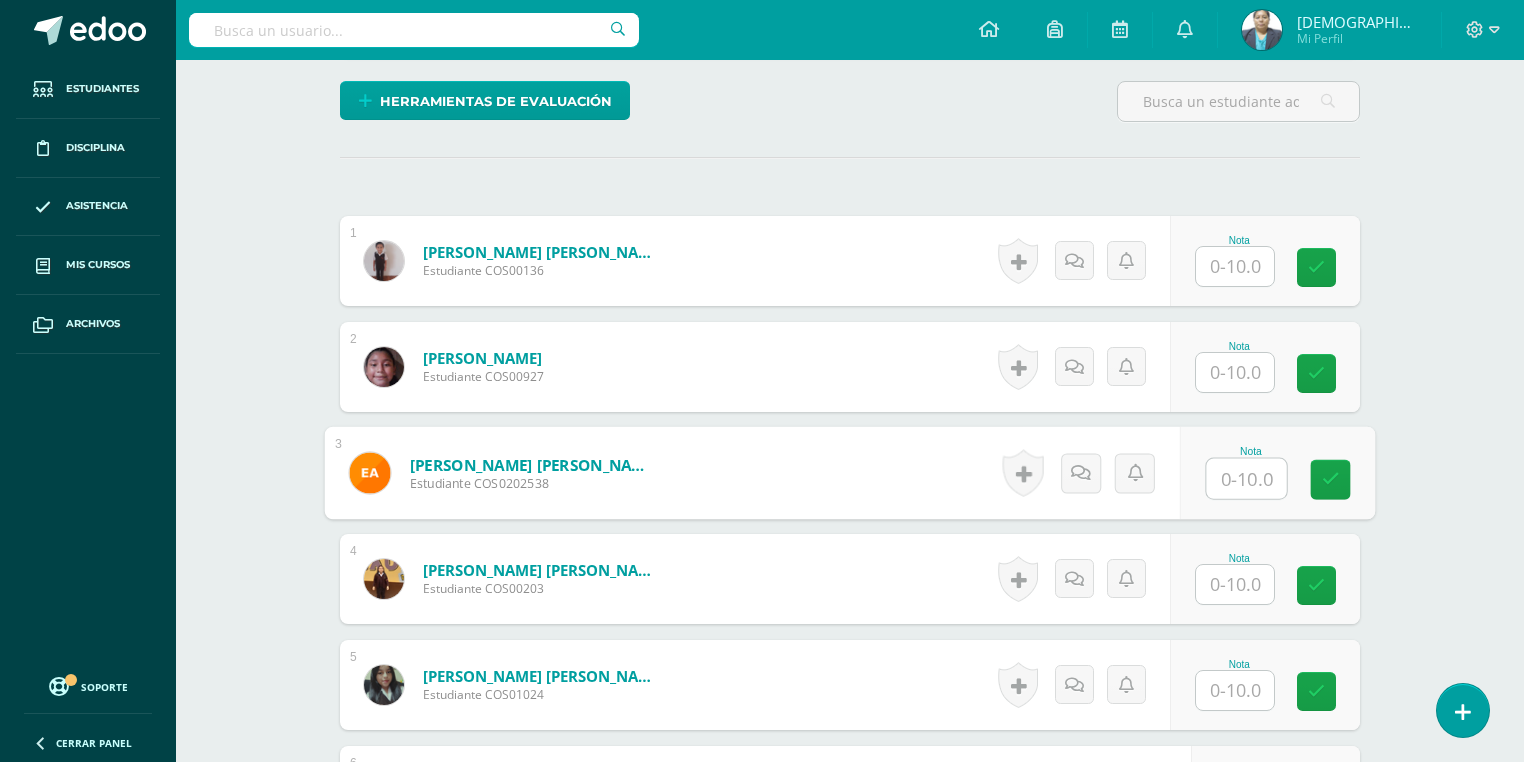 click at bounding box center [1247, 479] 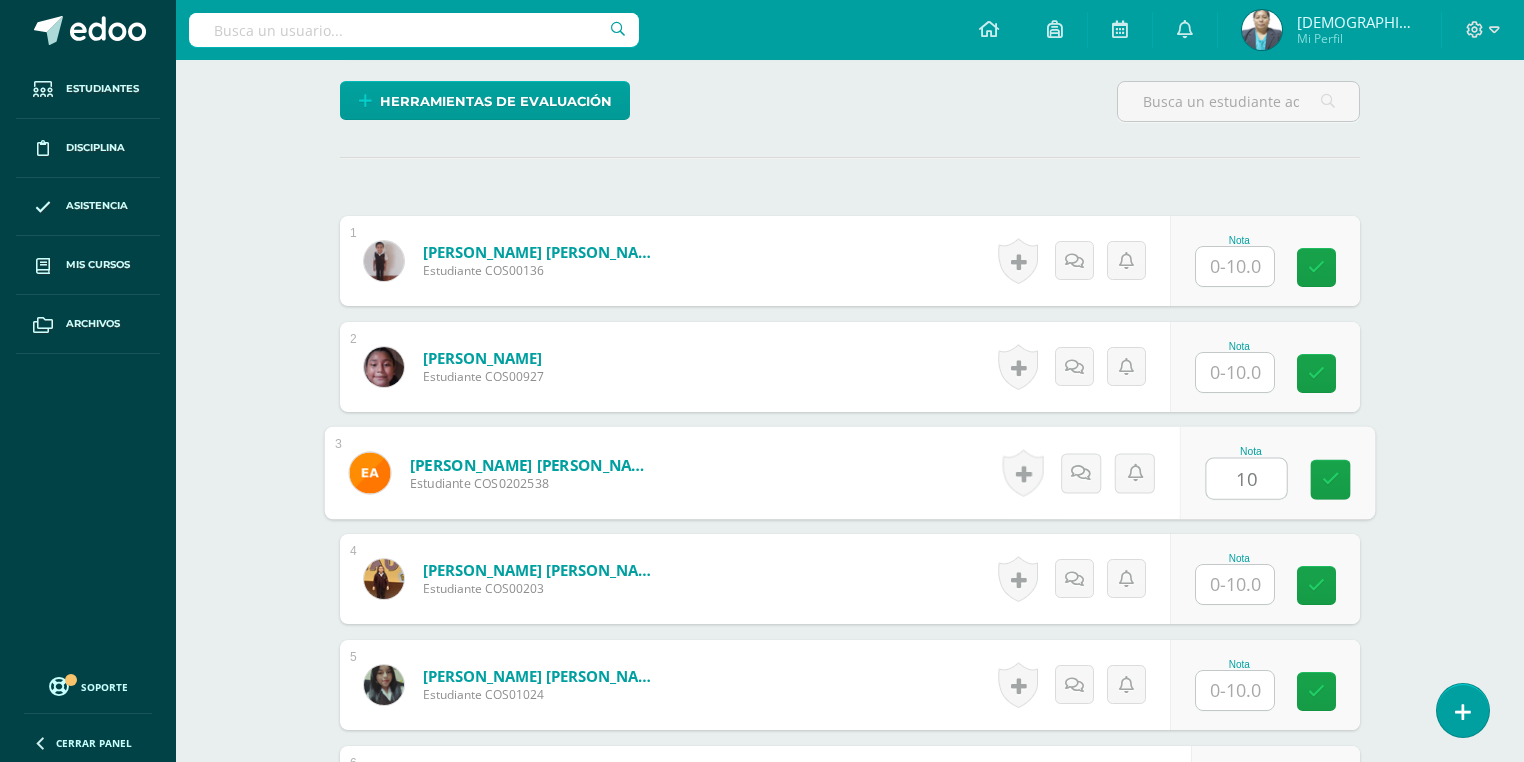 type on "10" 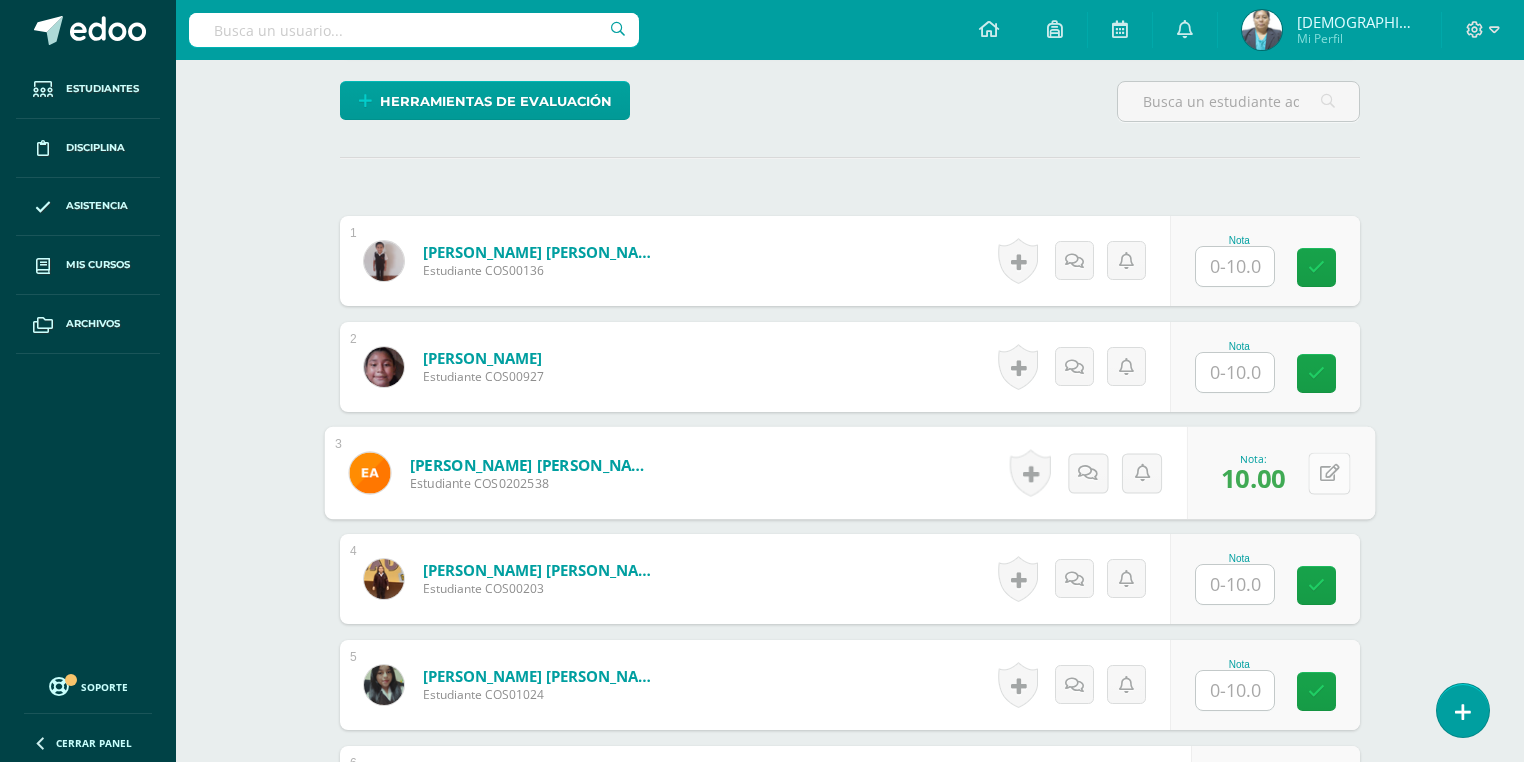 click at bounding box center (1329, 473) 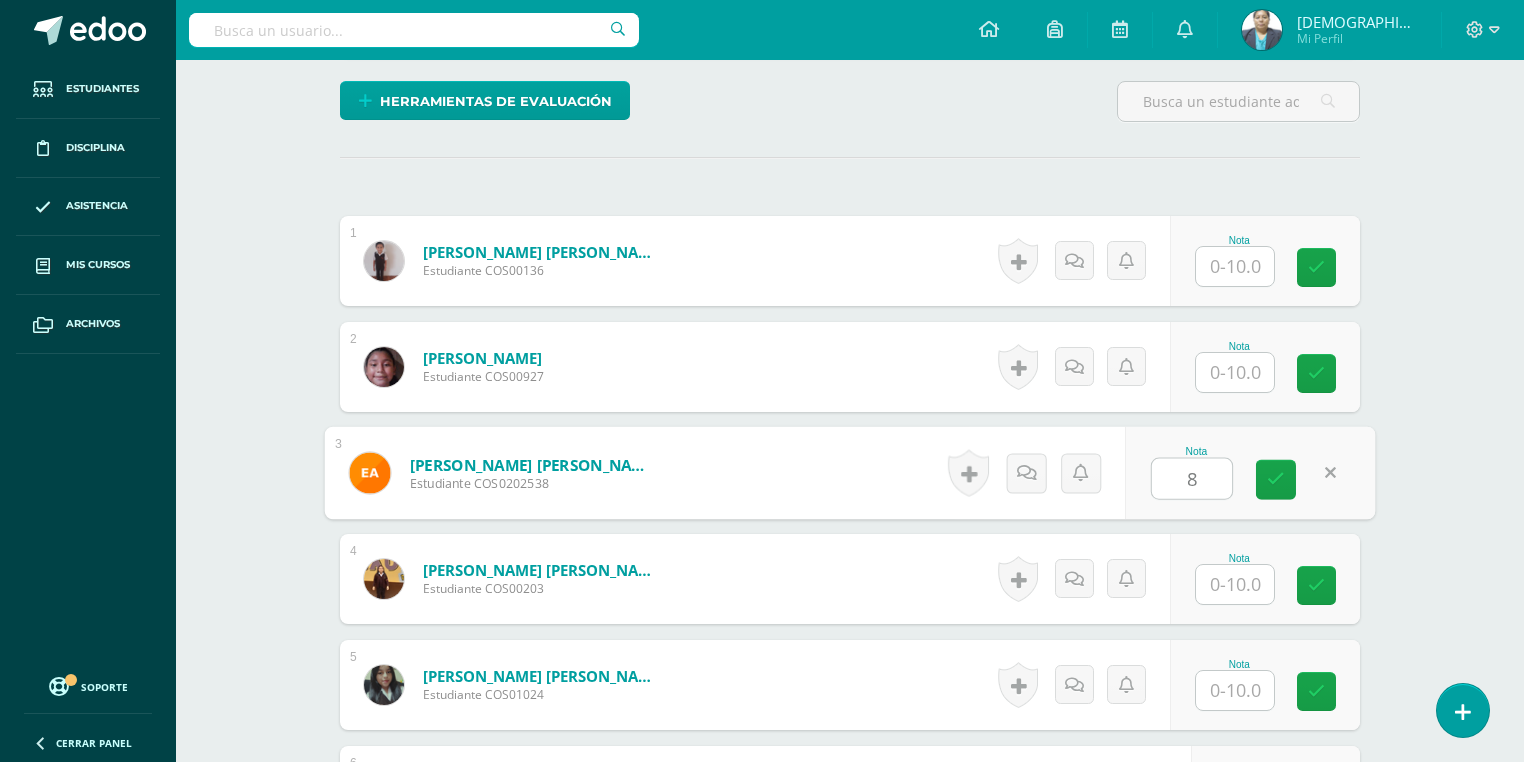 type on "8" 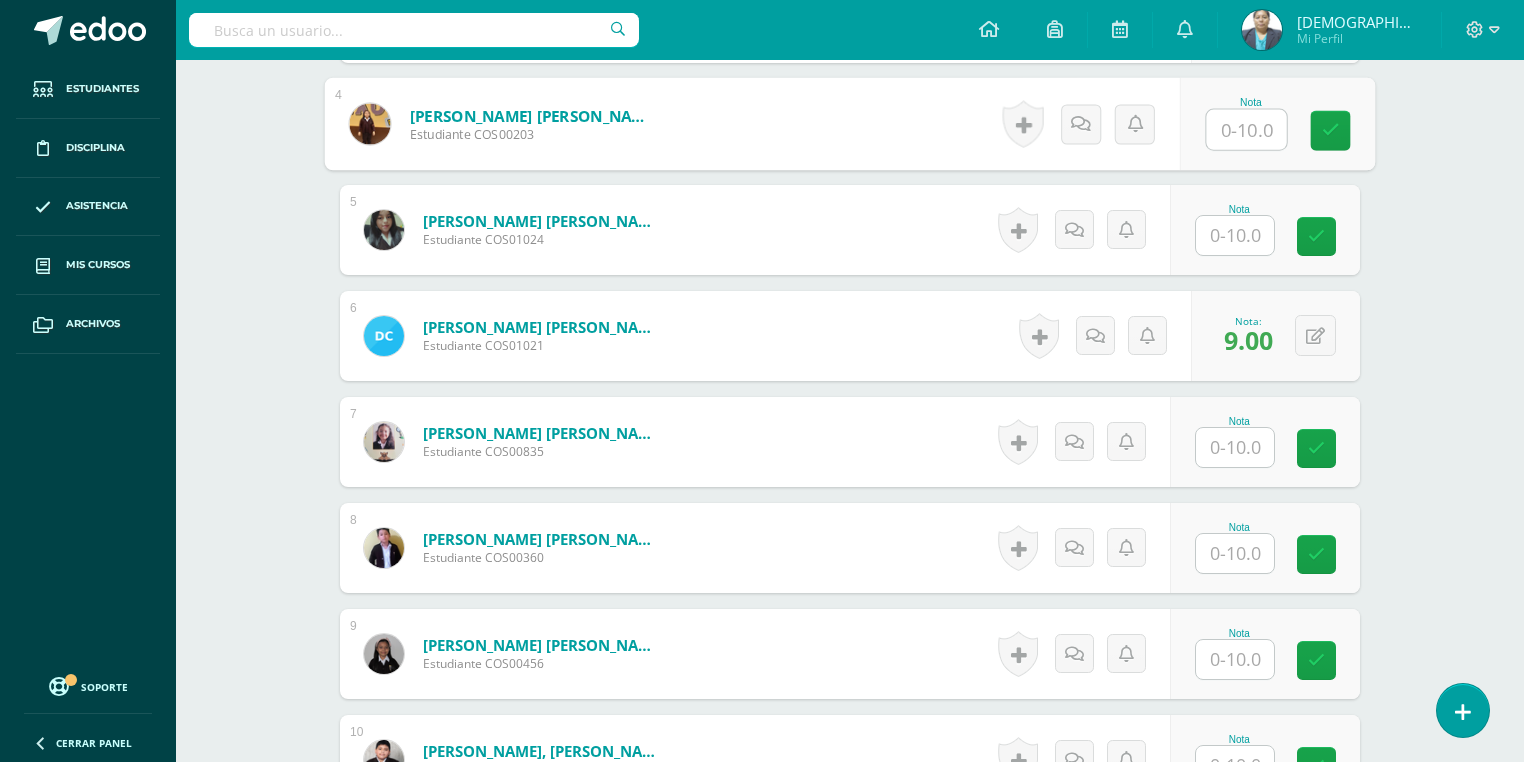 scroll, scrollTop: 1138, scrollLeft: 0, axis: vertical 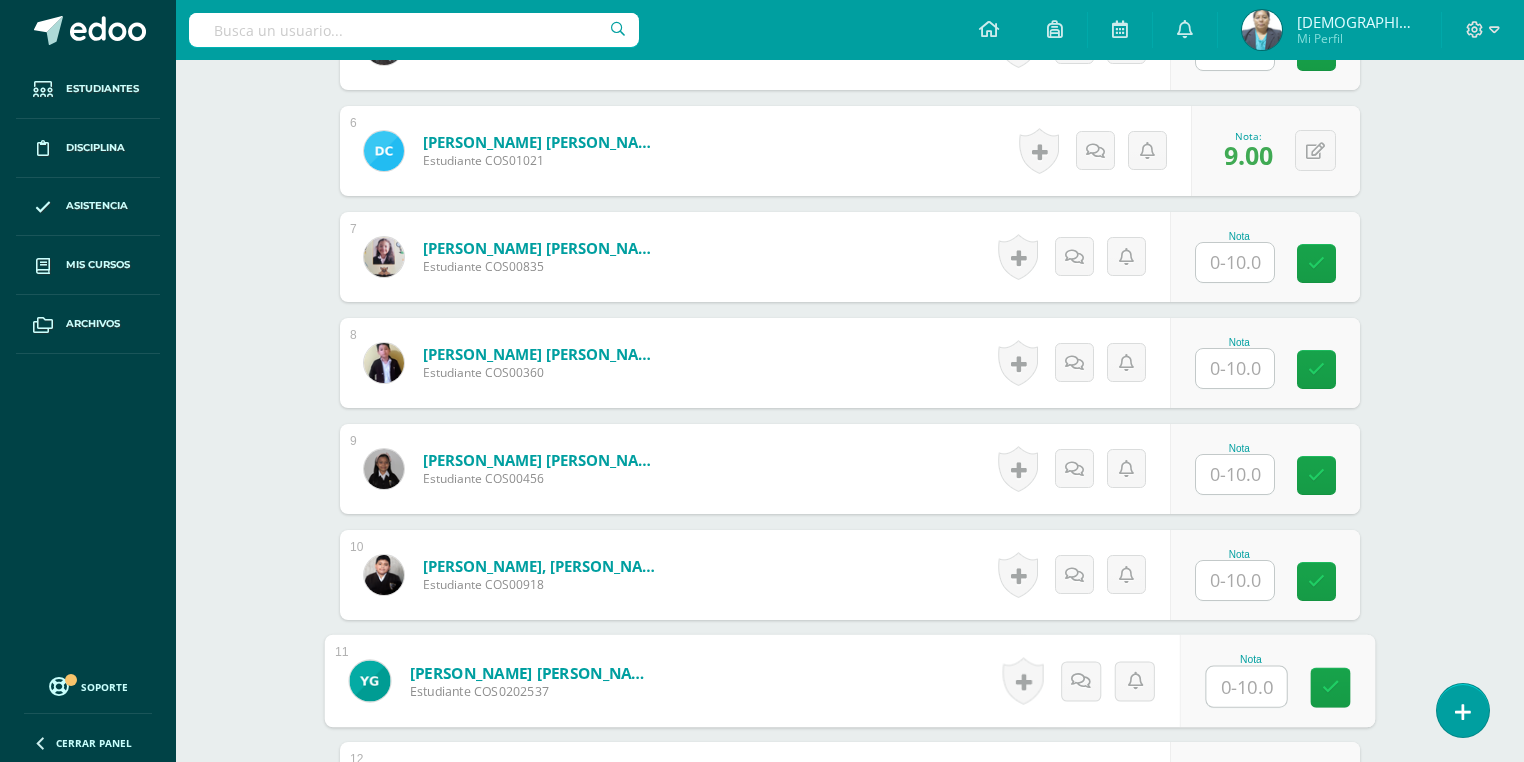 click at bounding box center [1247, 687] 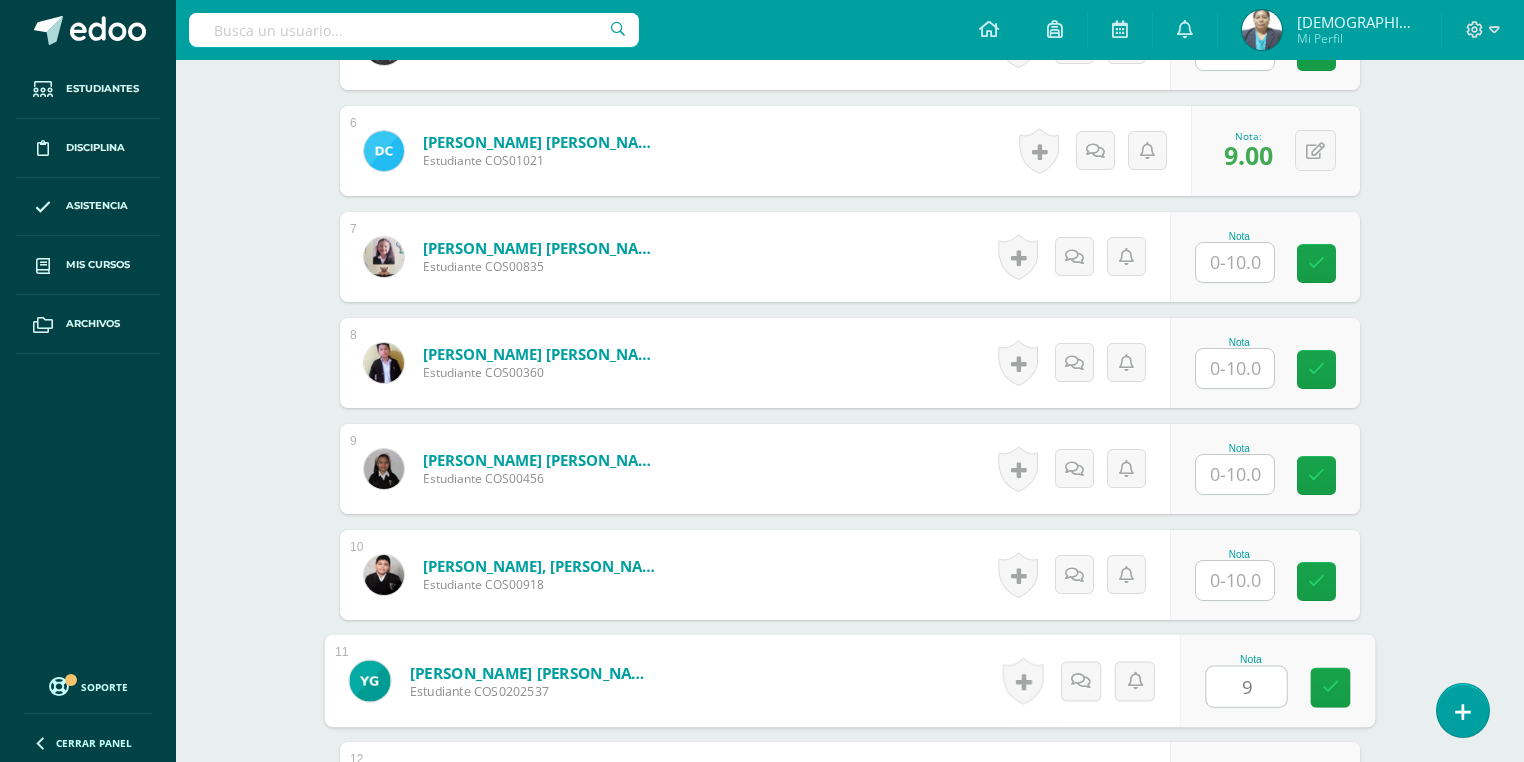 type on "9" 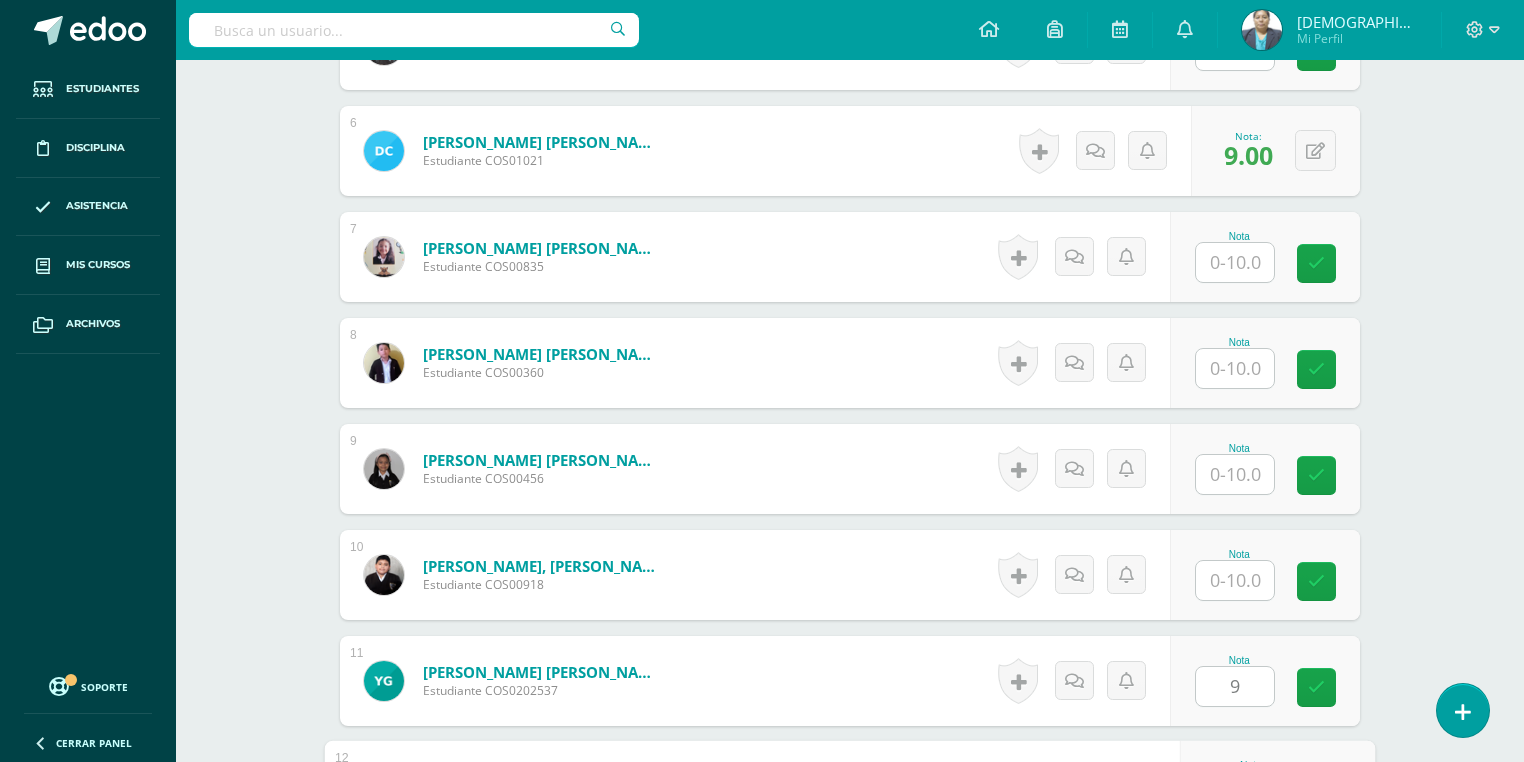 scroll, scrollTop: 1548, scrollLeft: 0, axis: vertical 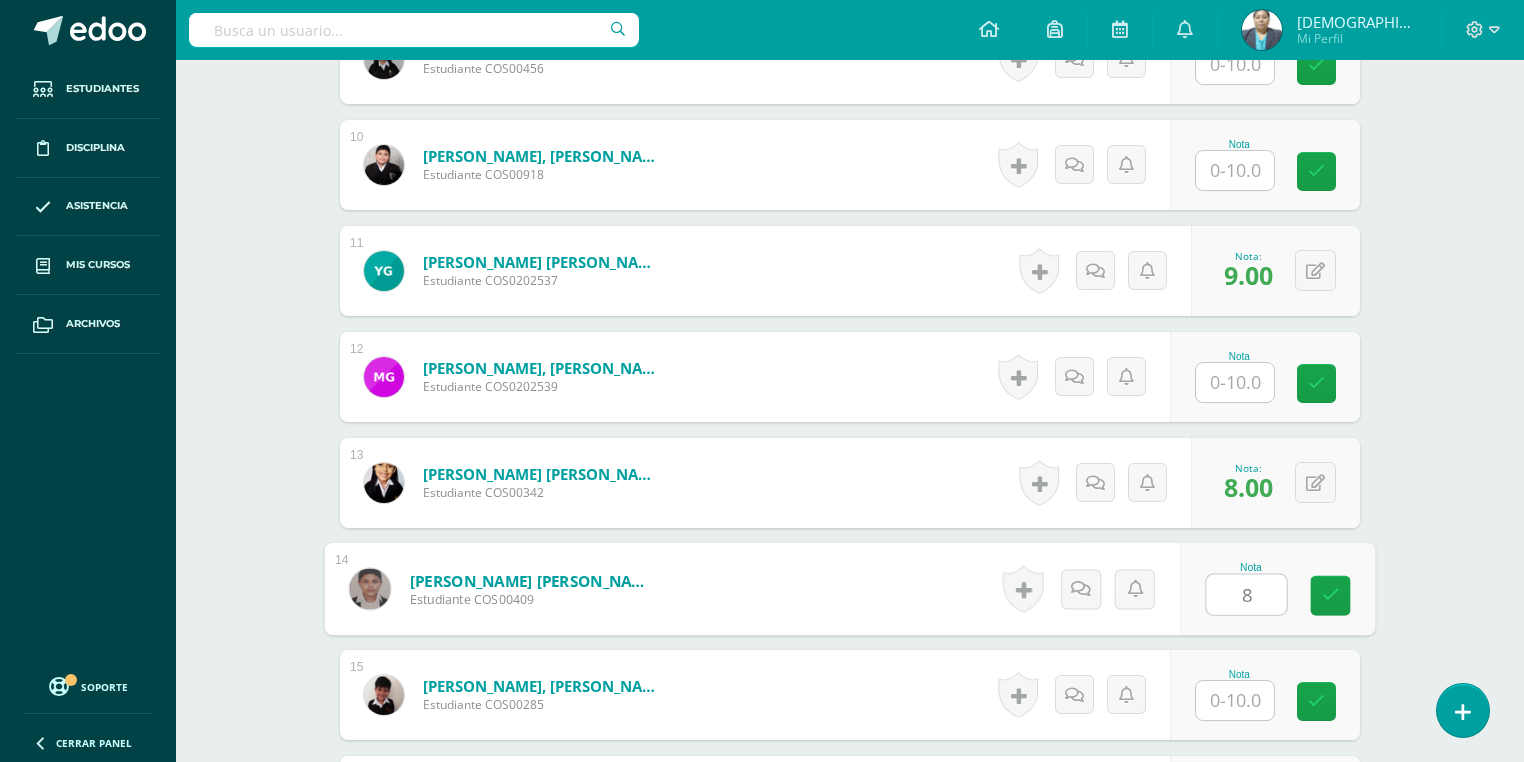 type on "8" 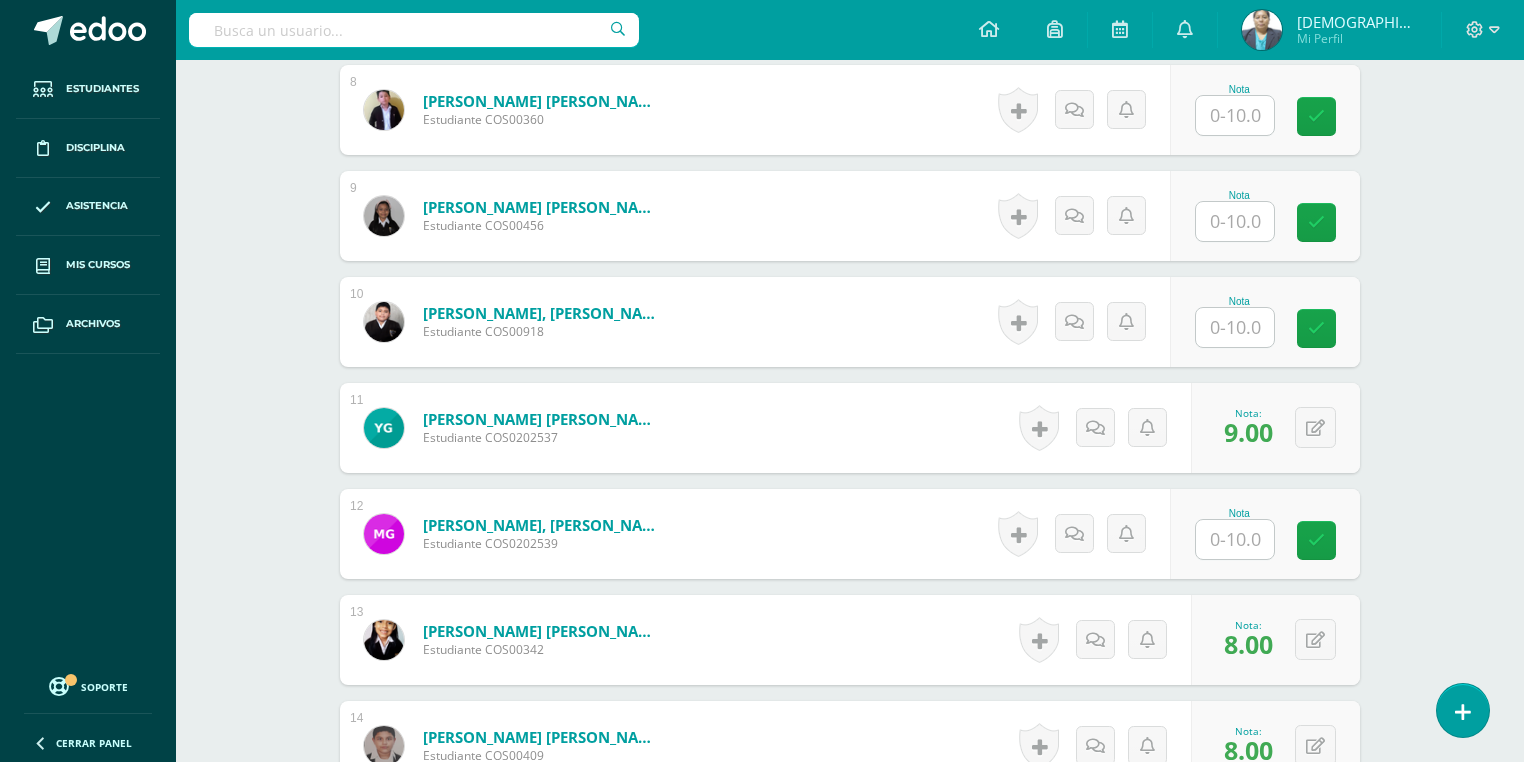 scroll, scrollTop: 1388, scrollLeft: 0, axis: vertical 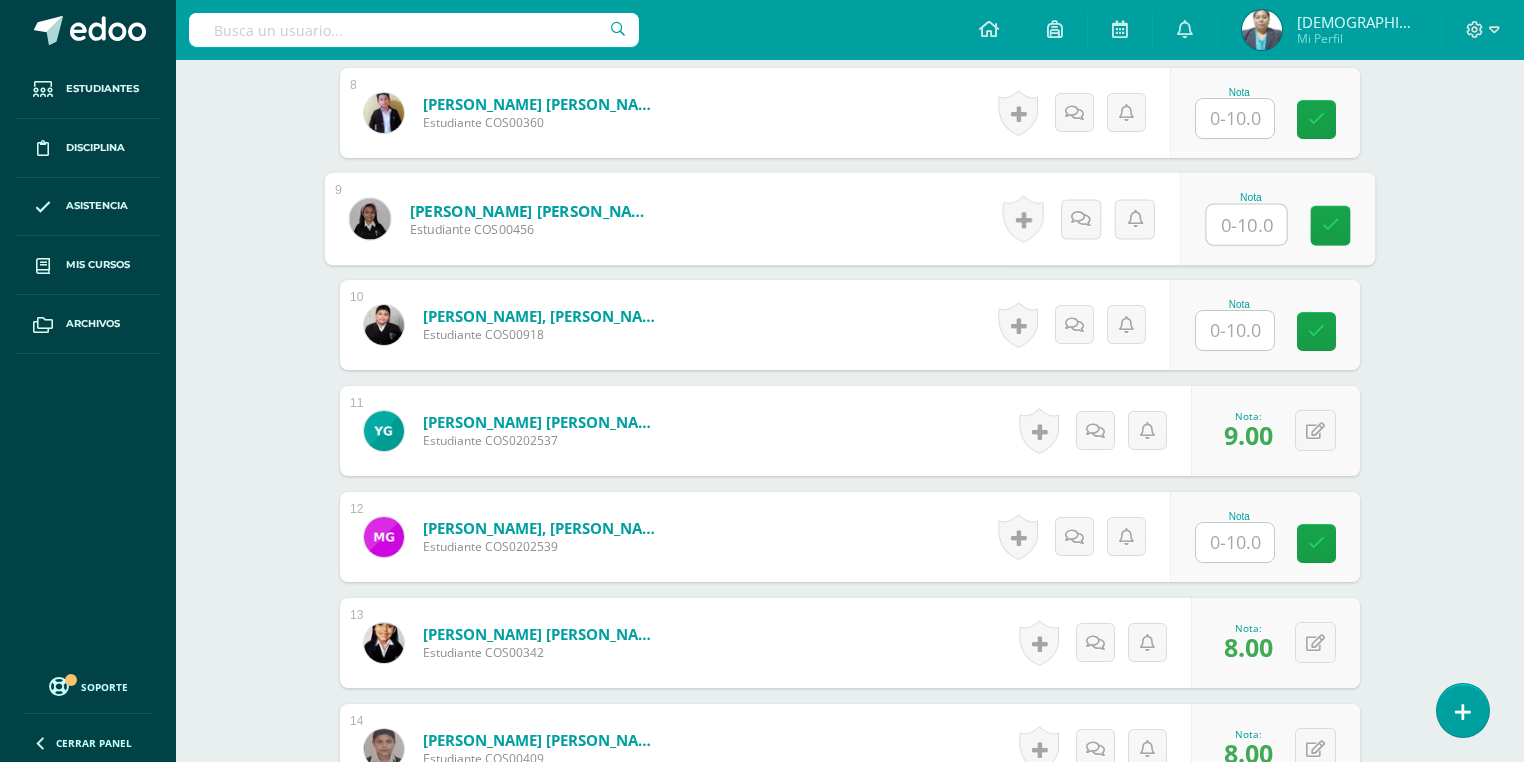click at bounding box center (1247, 225) 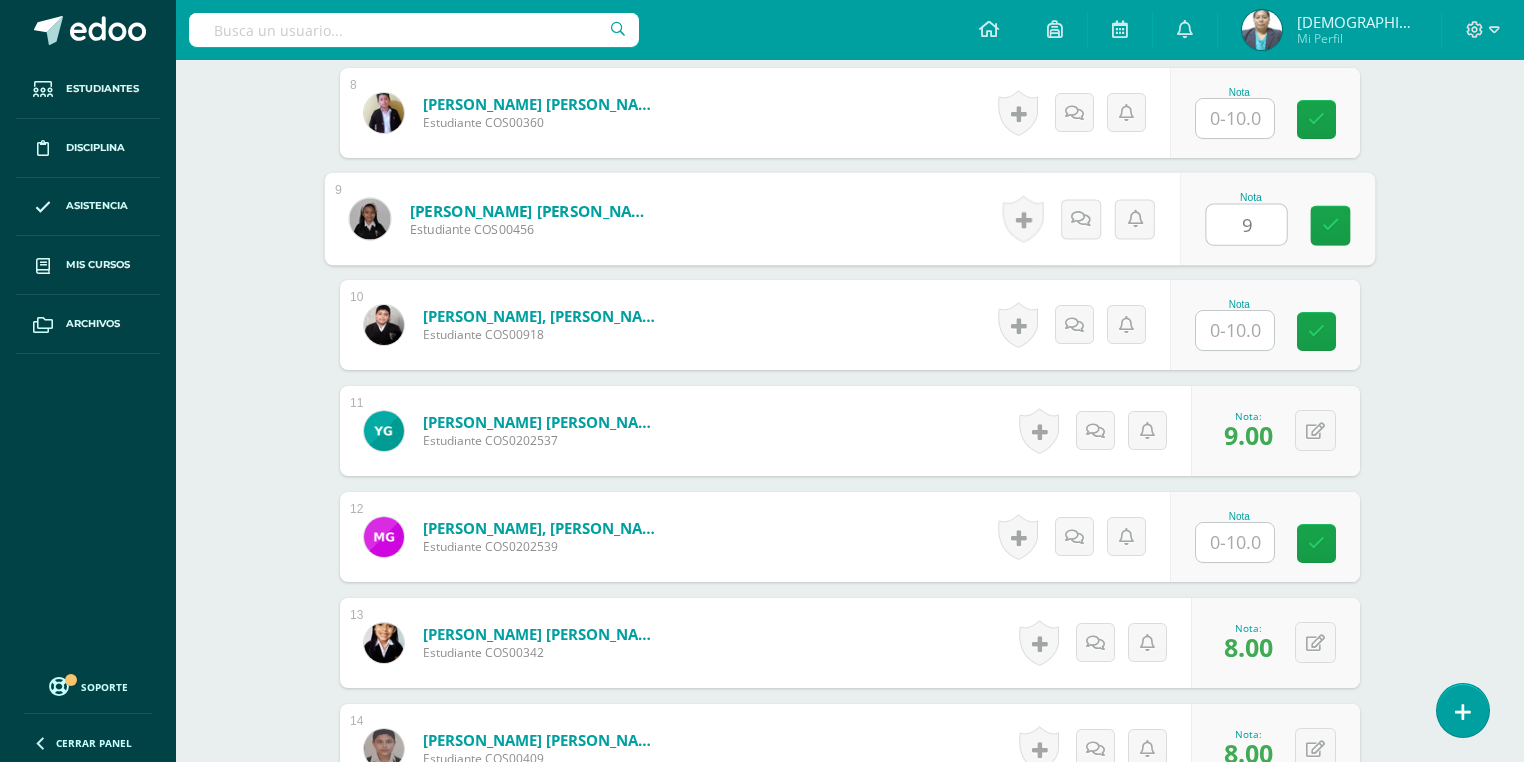 type on "9" 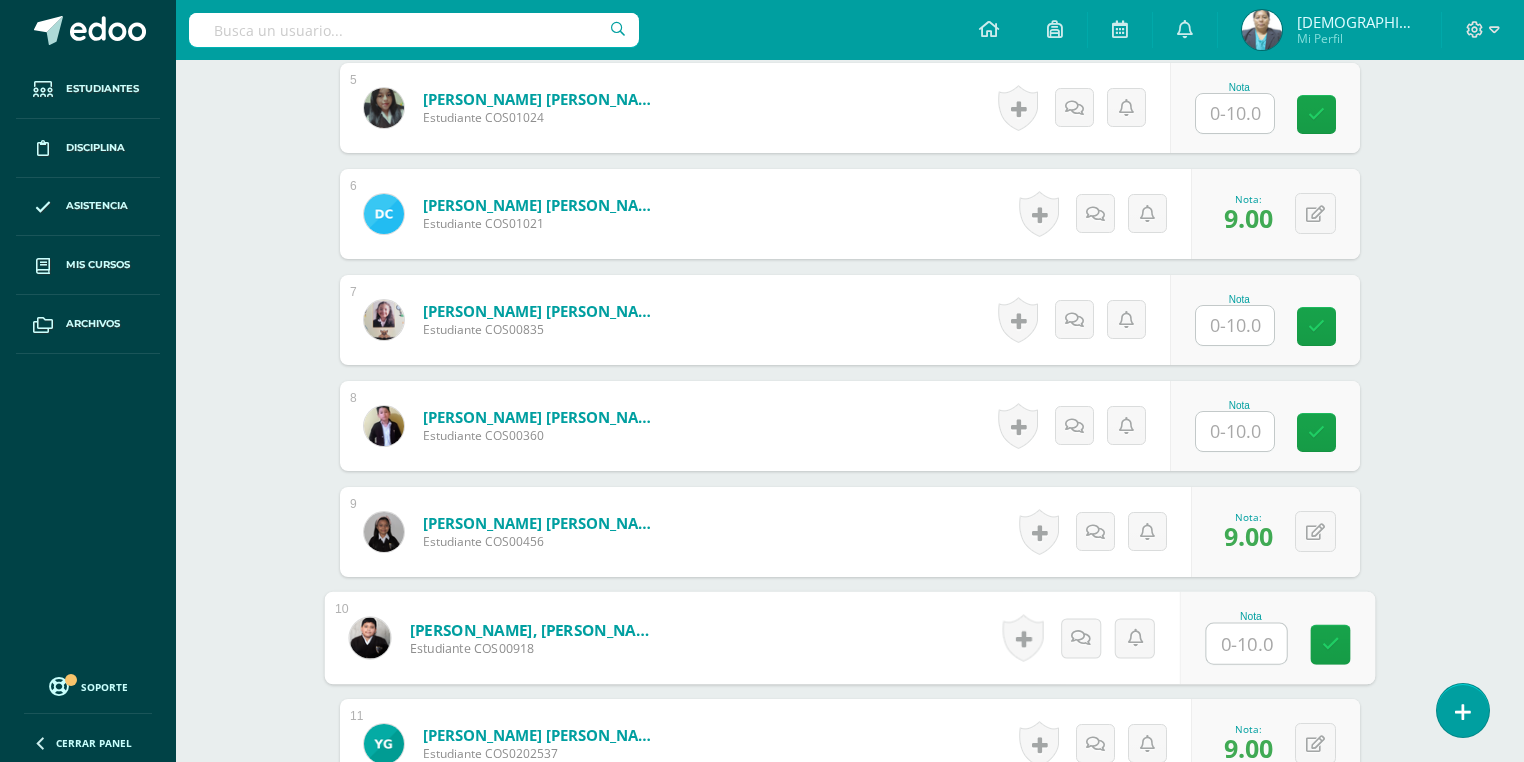 scroll, scrollTop: 1068, scrollLeft: 0, axis: vertical 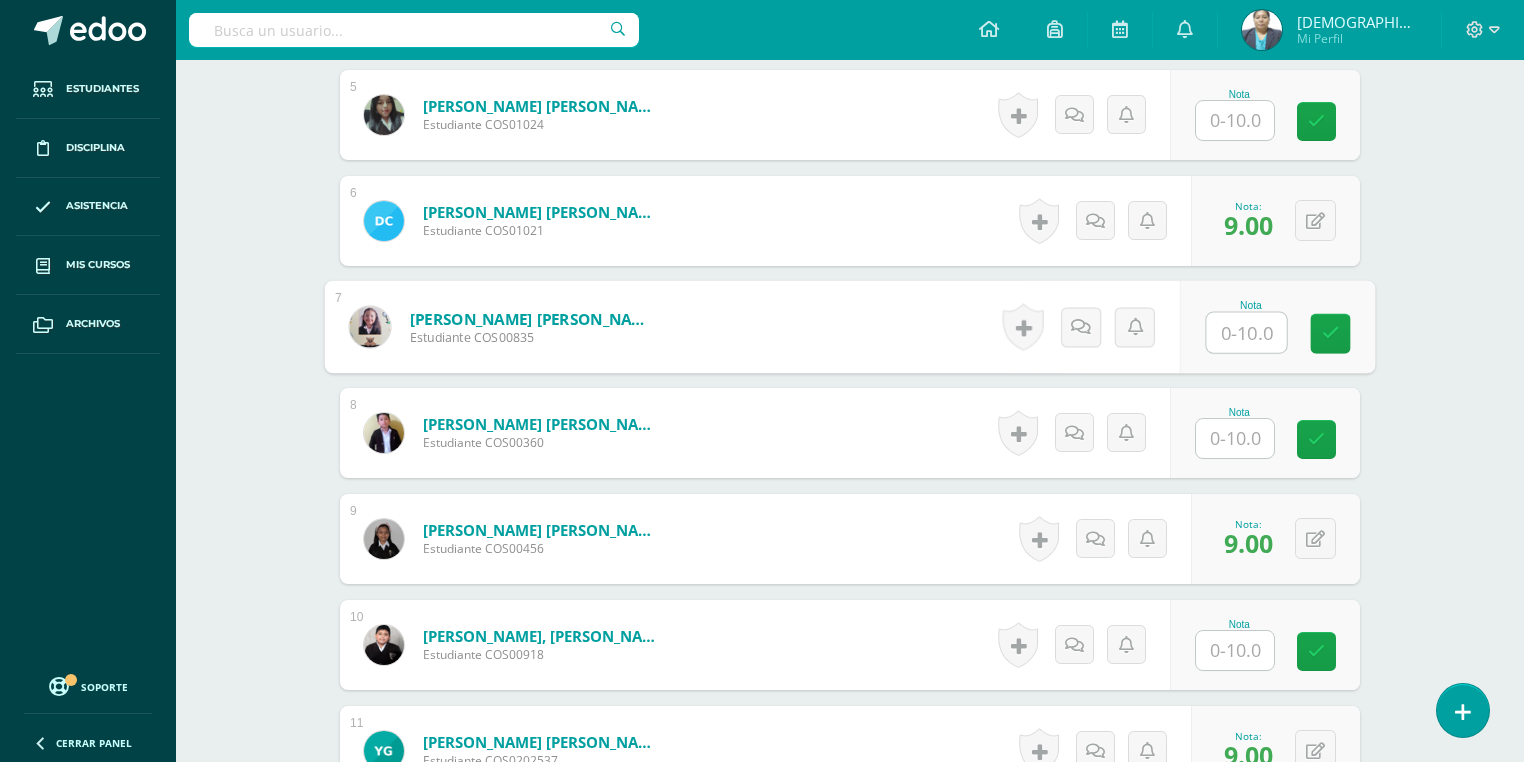 click at bounding box center [1247, 333] 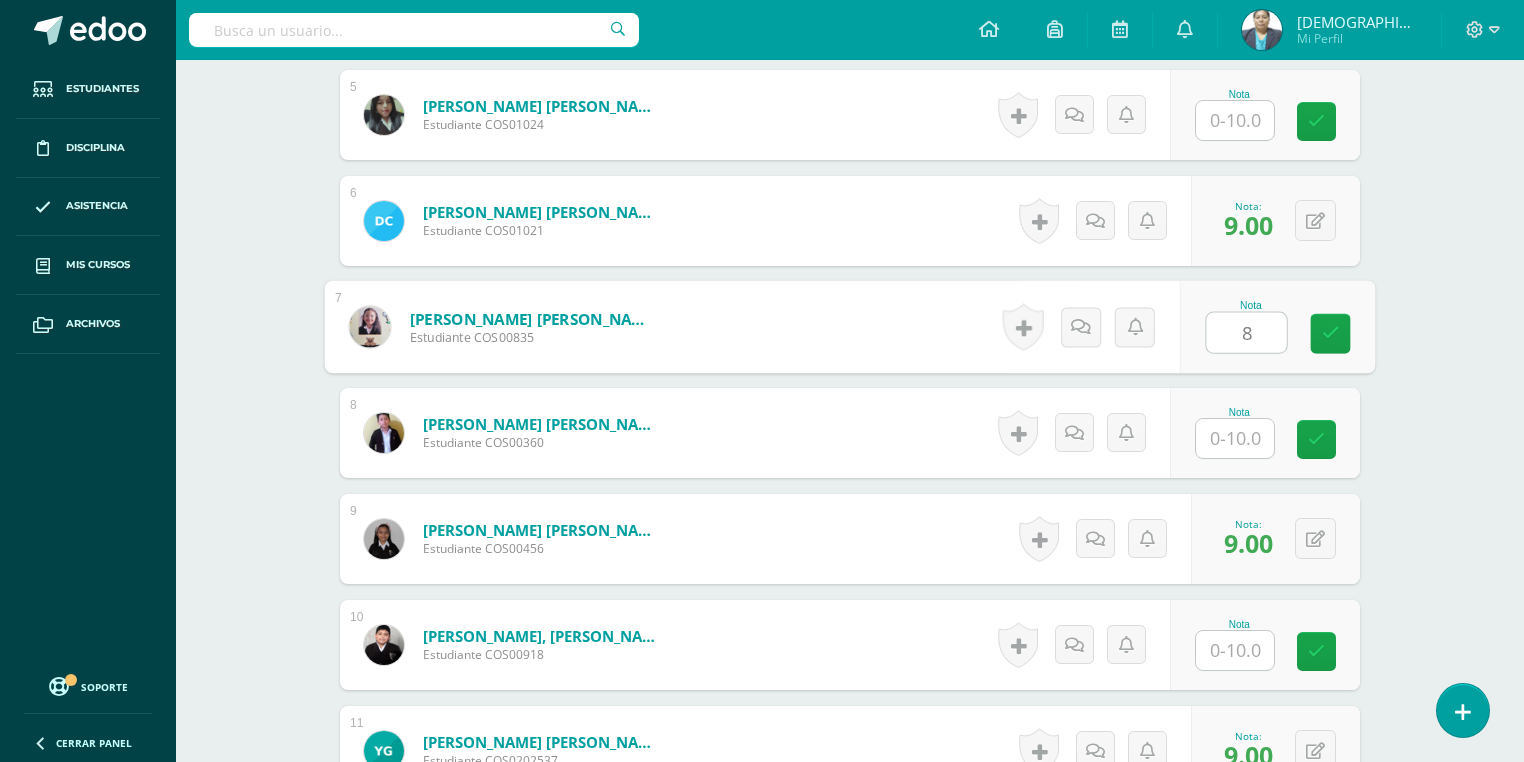 type on "8" 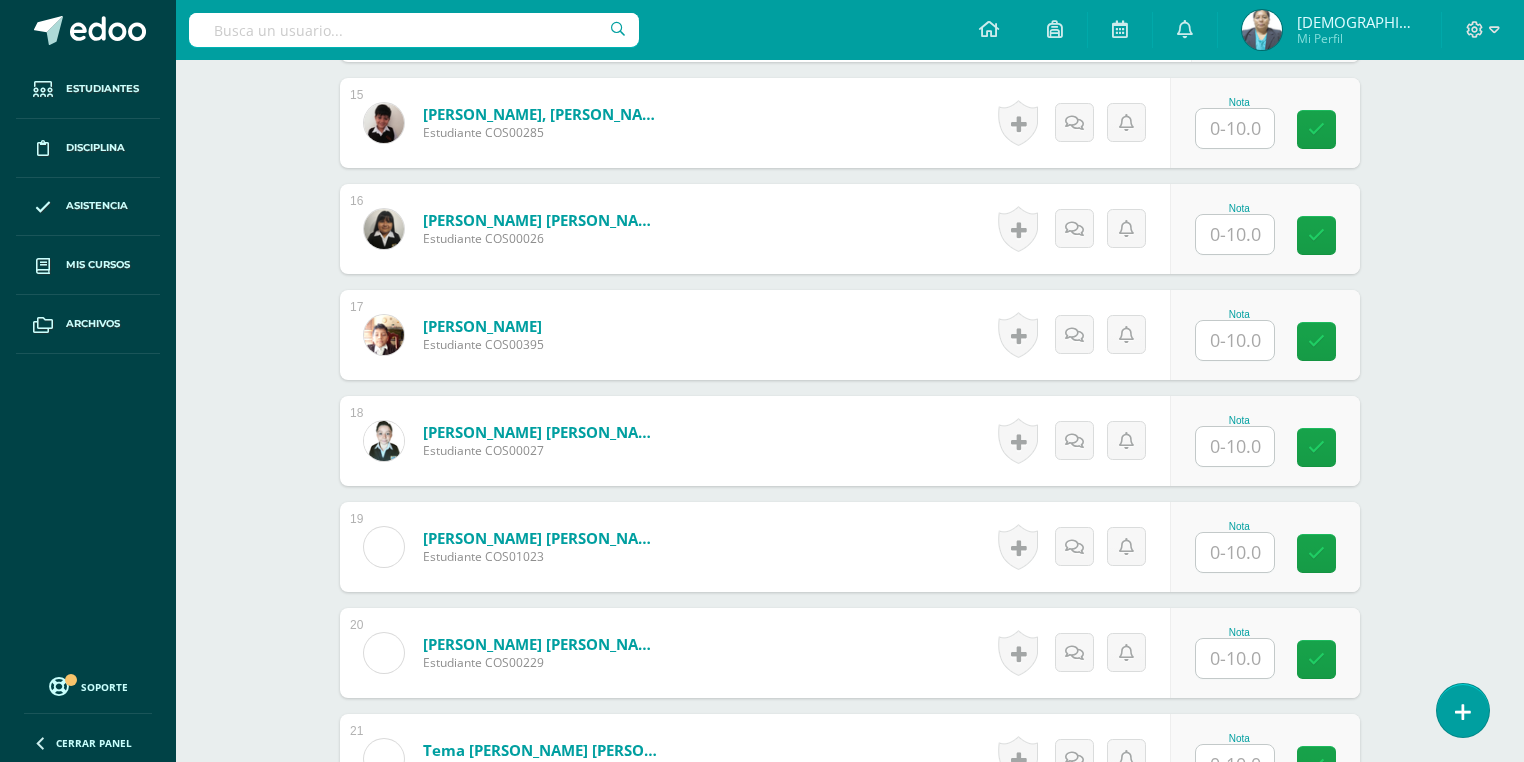scroll, scrollTop: 2188, scrollLeft: 0, axis: vertical 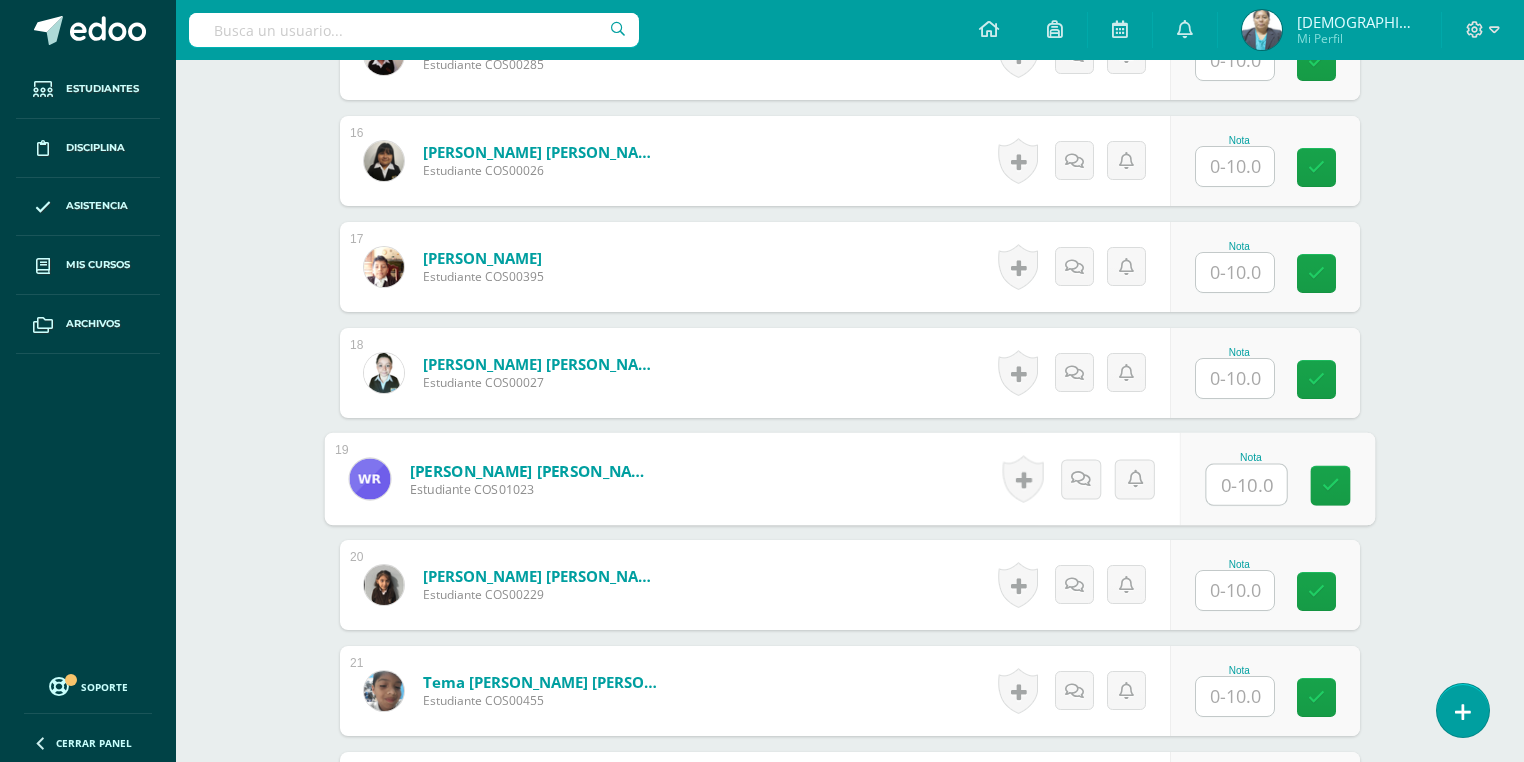 click at bounding box center (1247, 485) 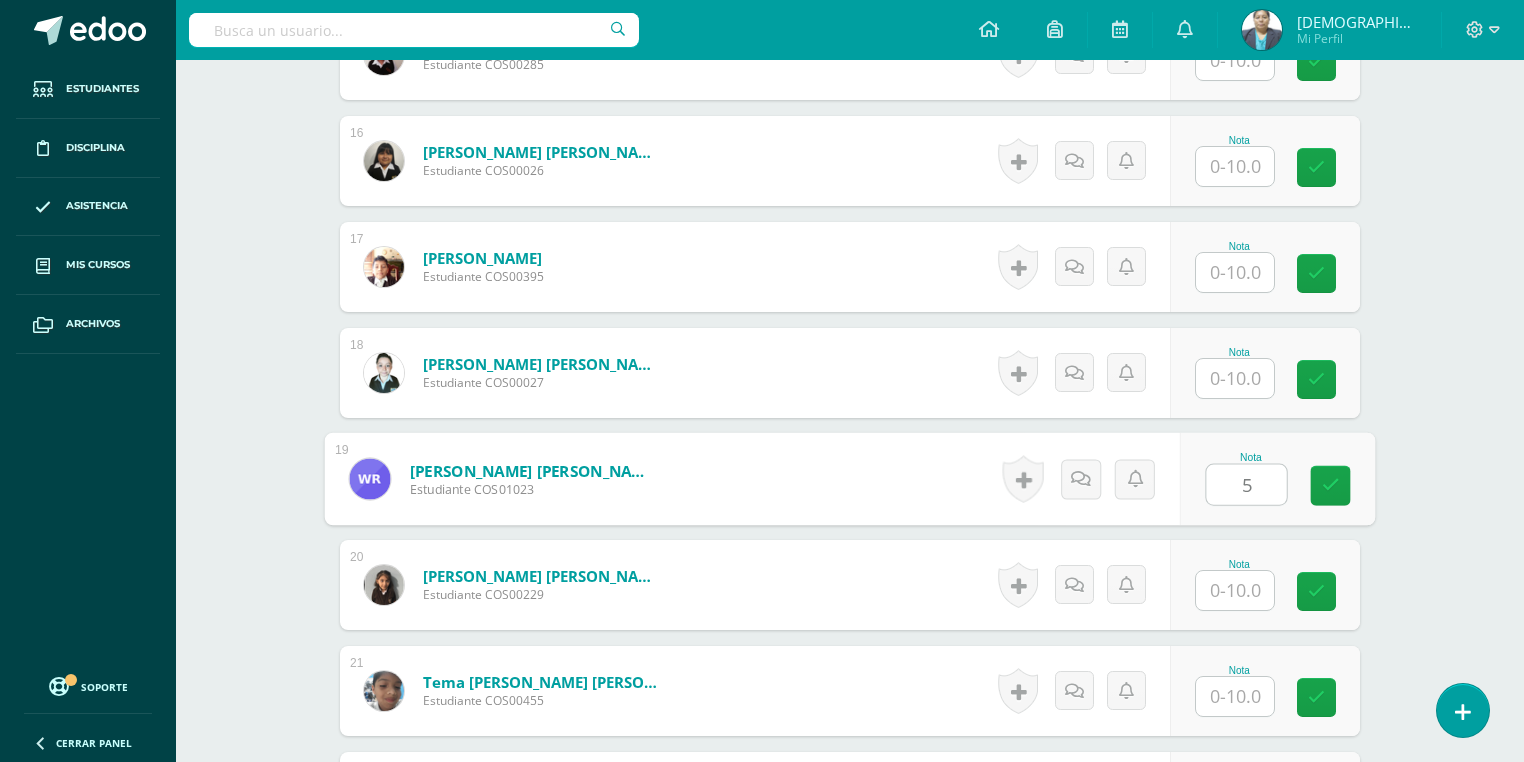 type on "5" 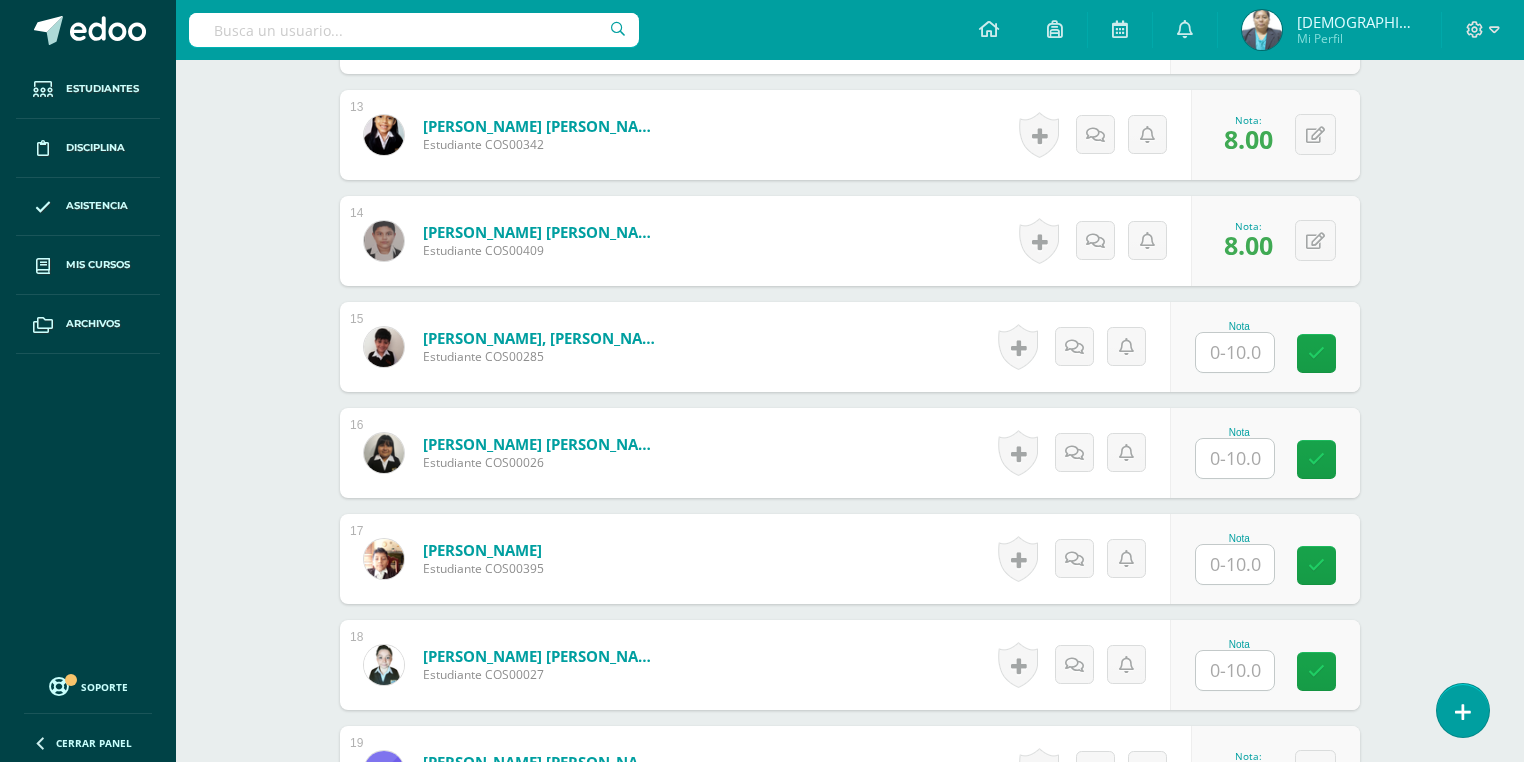 scroll, scrollTop: 1868, scrollLeft: 0, axis: vertical 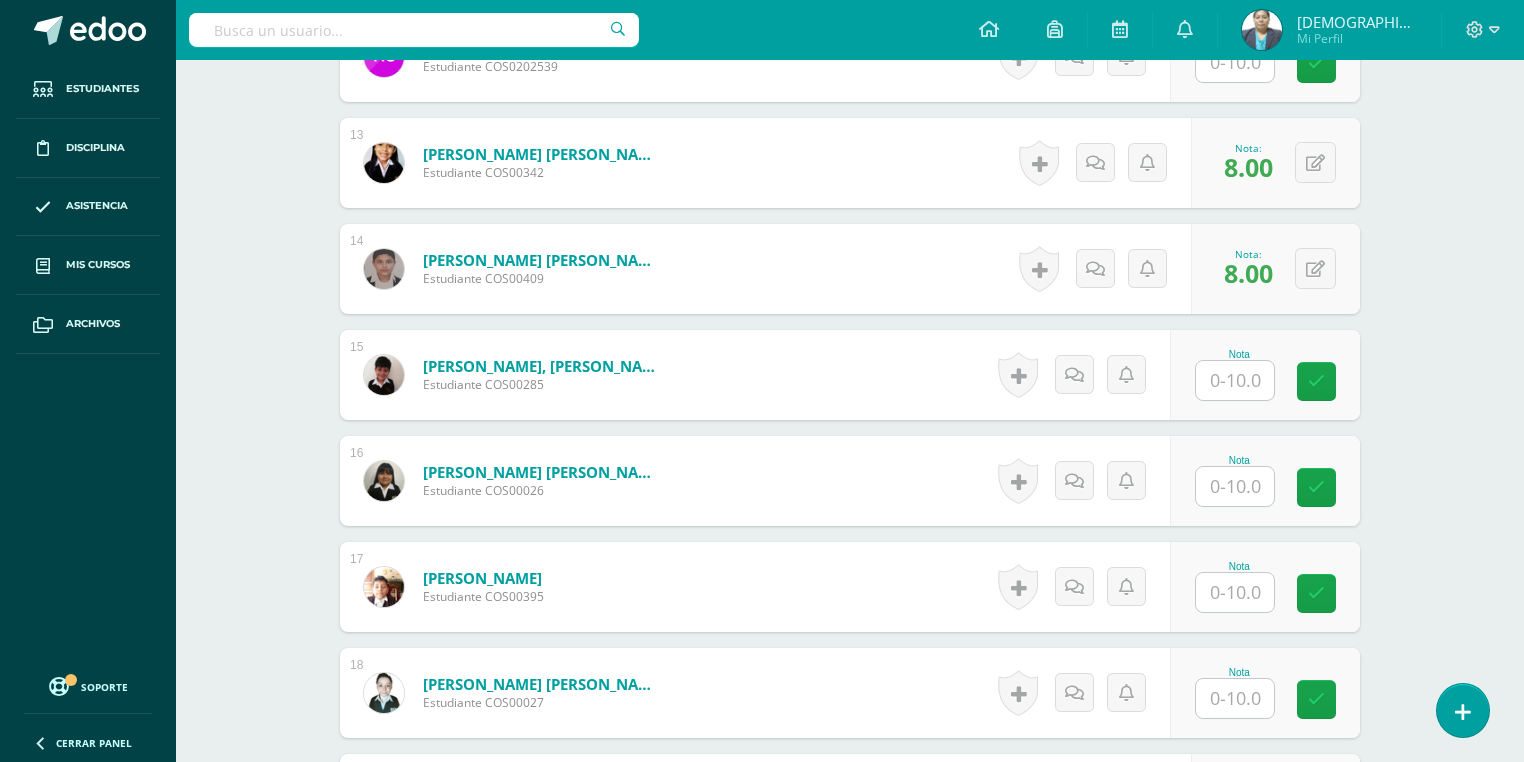 click at bounding box center (1235, 380) 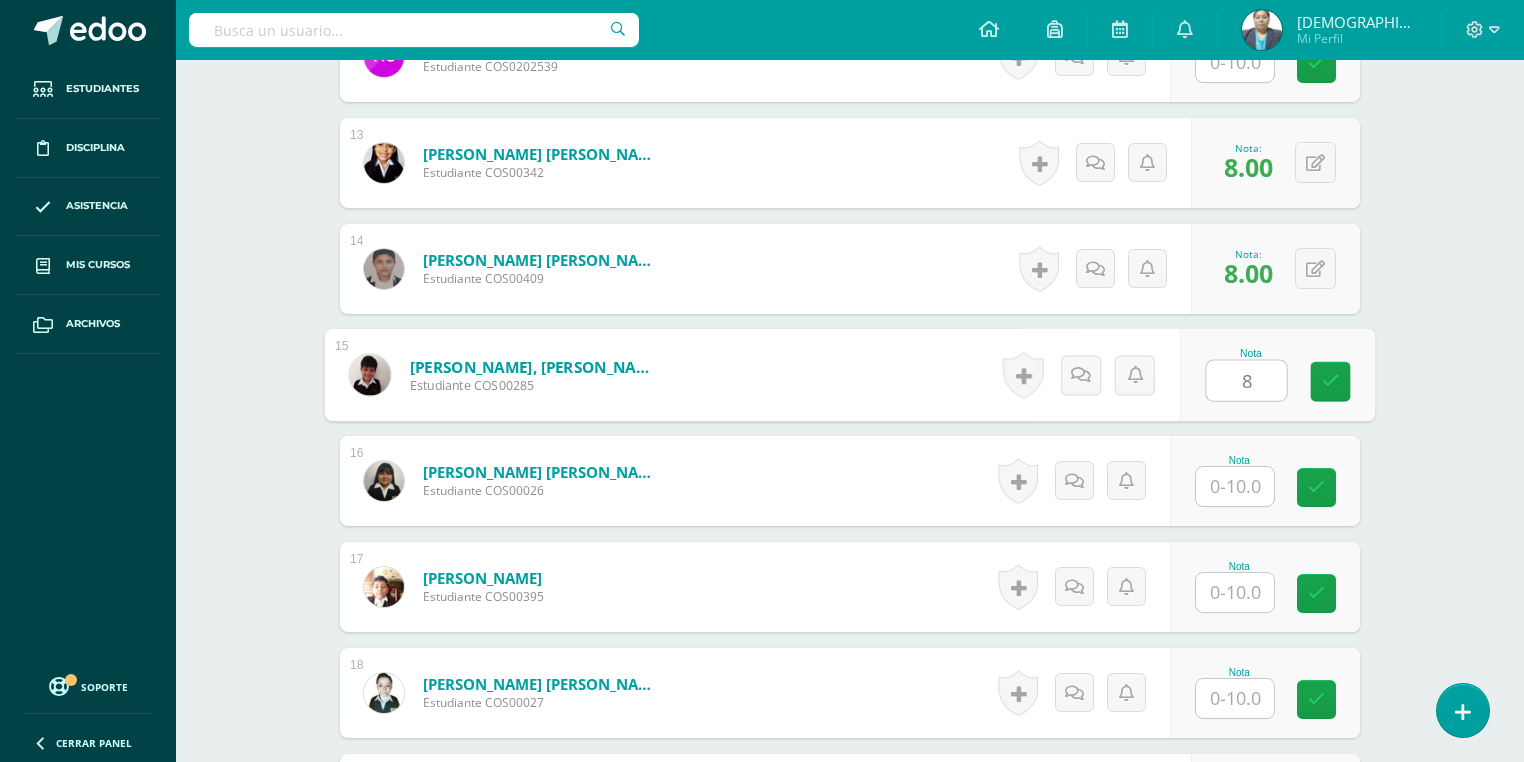 type on "8" 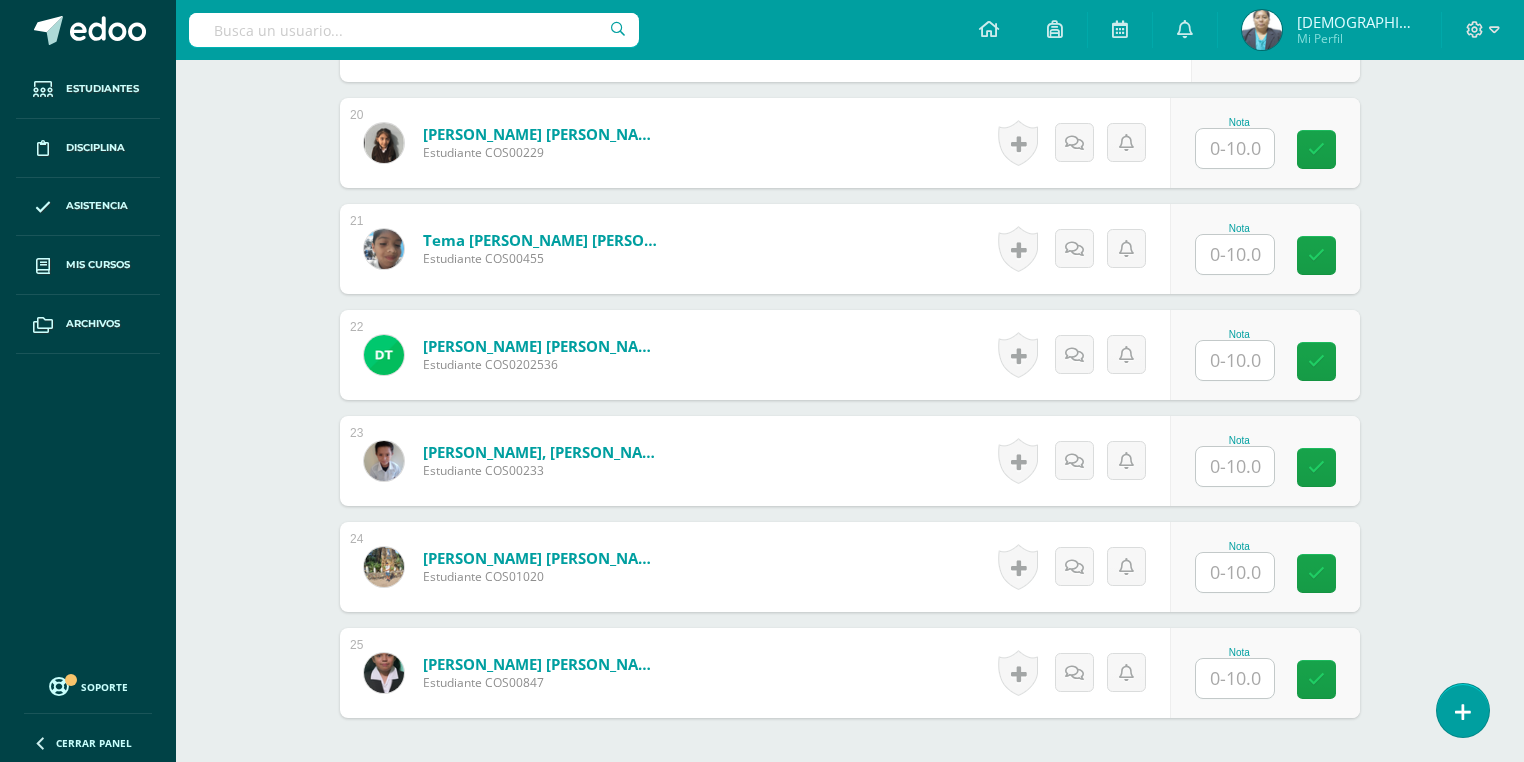 scroll, scrollTop: 2588, scrollLeft: 0, axis: vertical 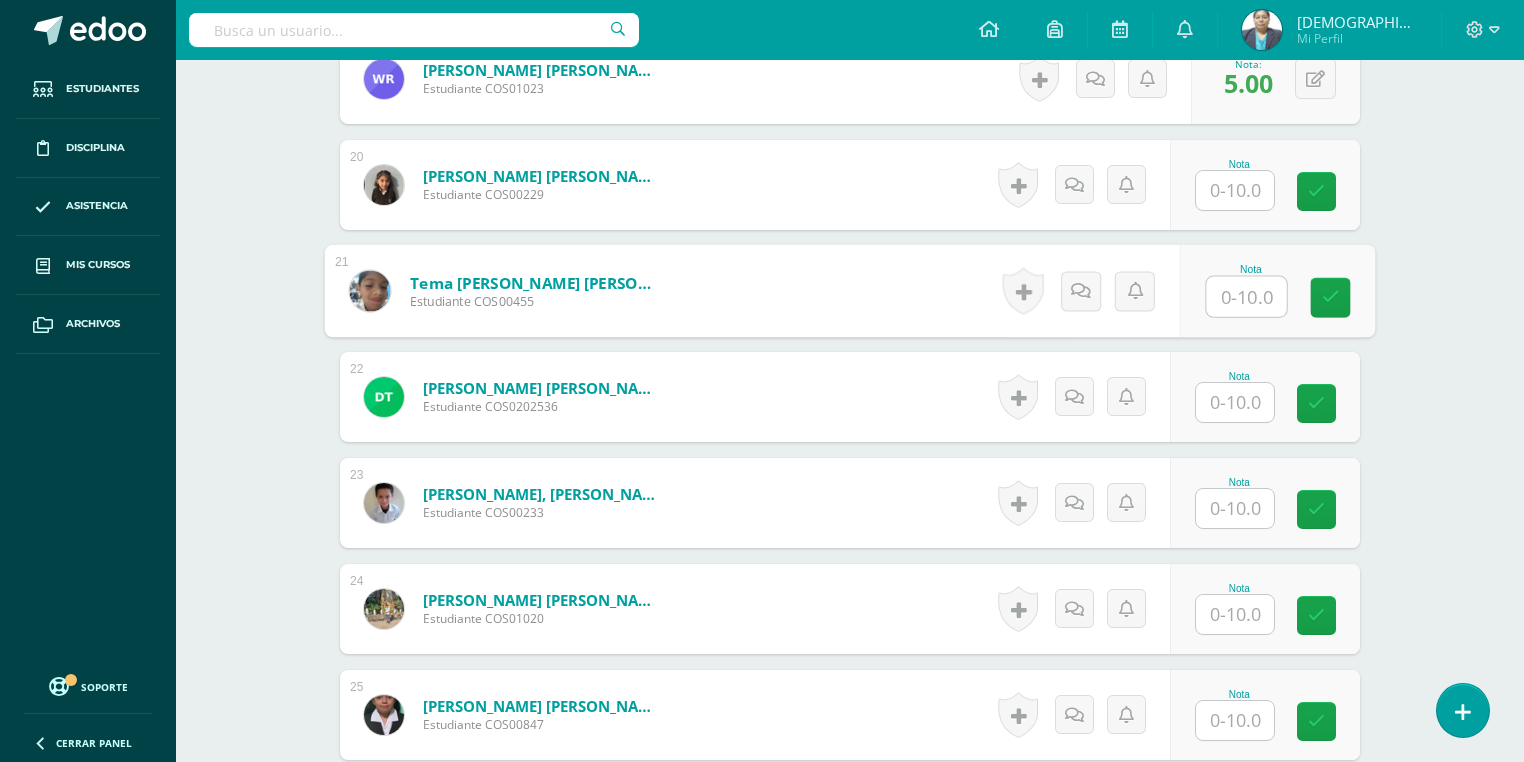click at bounding box center [1247, 297] 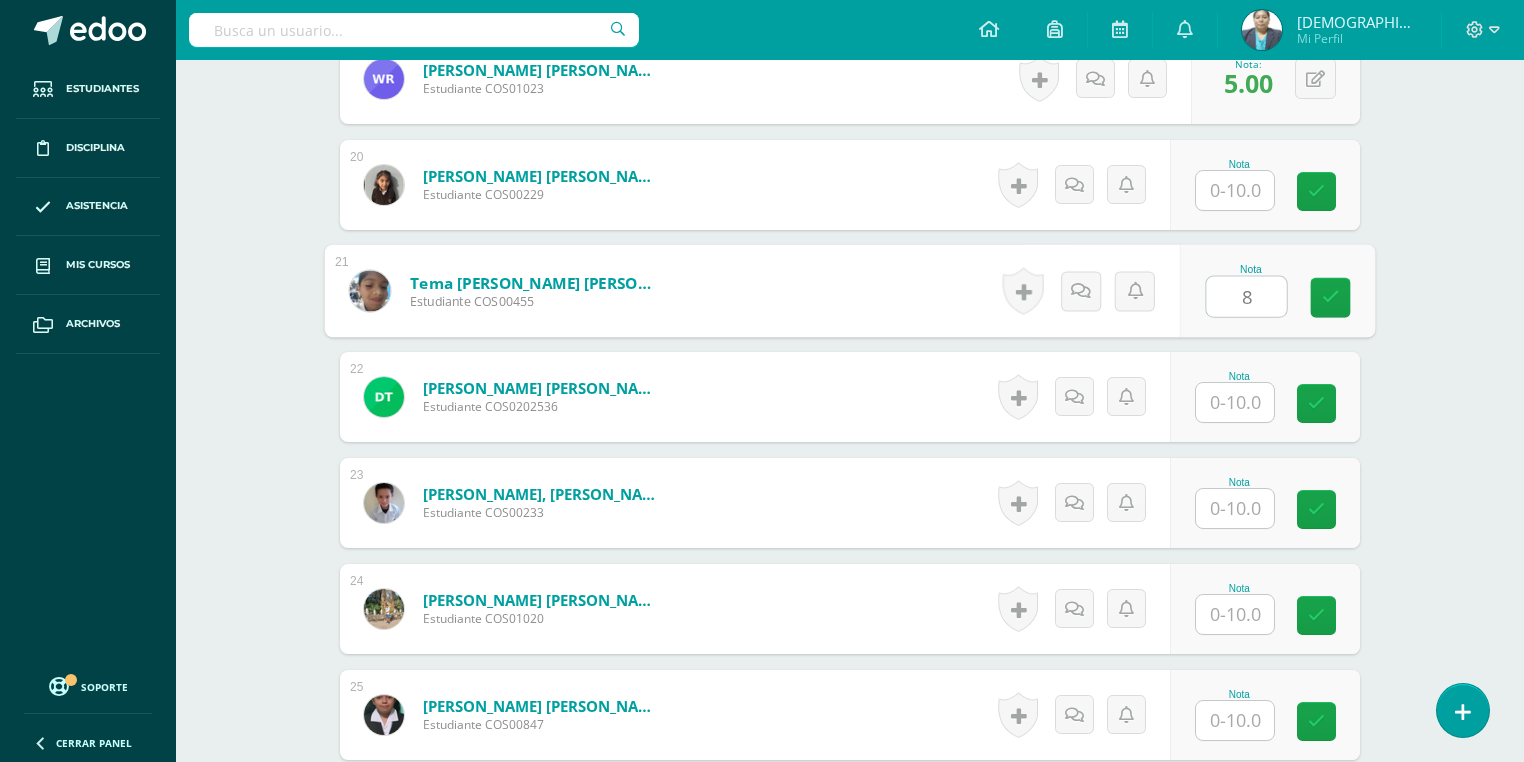 type on "8" 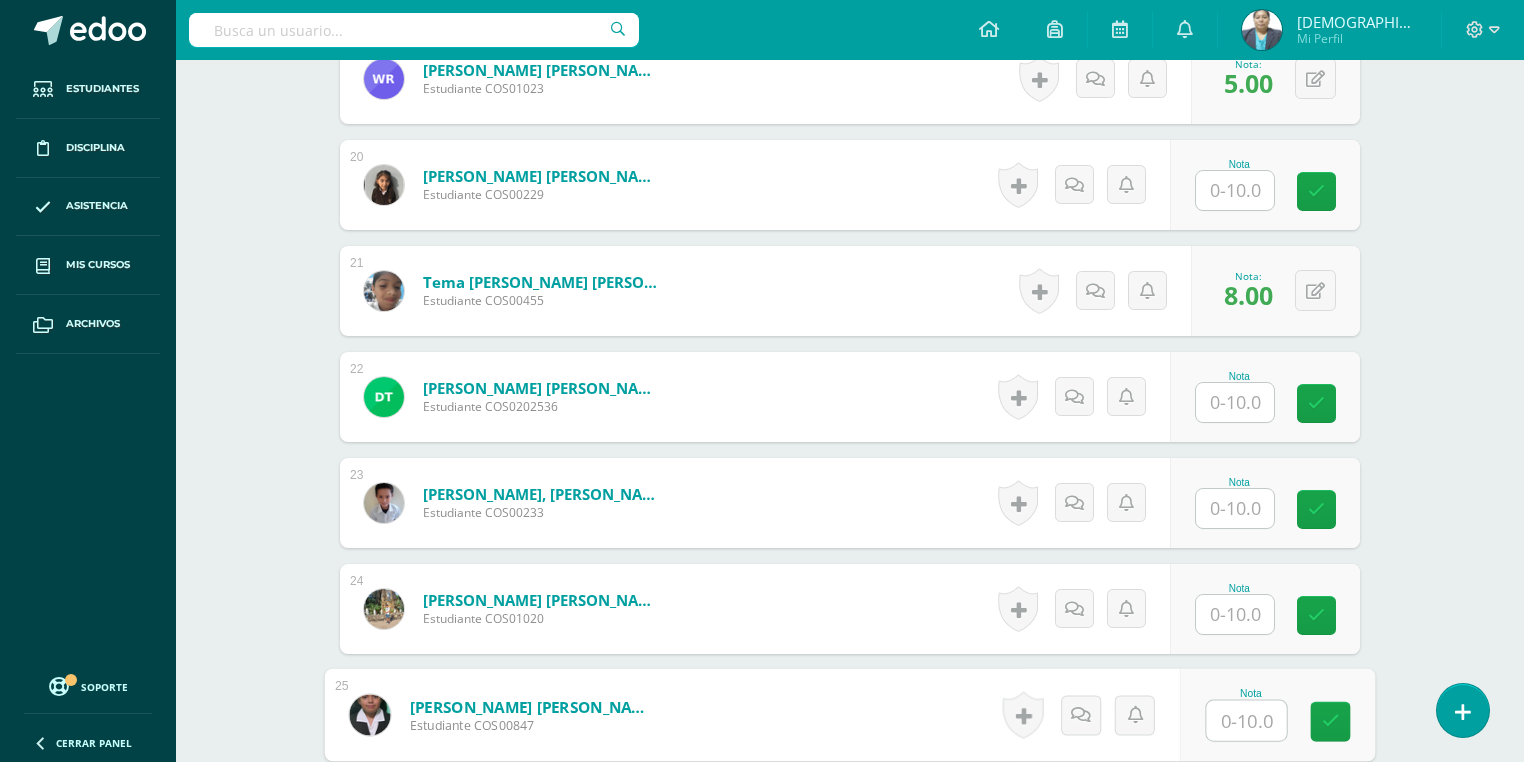 click at bounding box center (1247, 721) 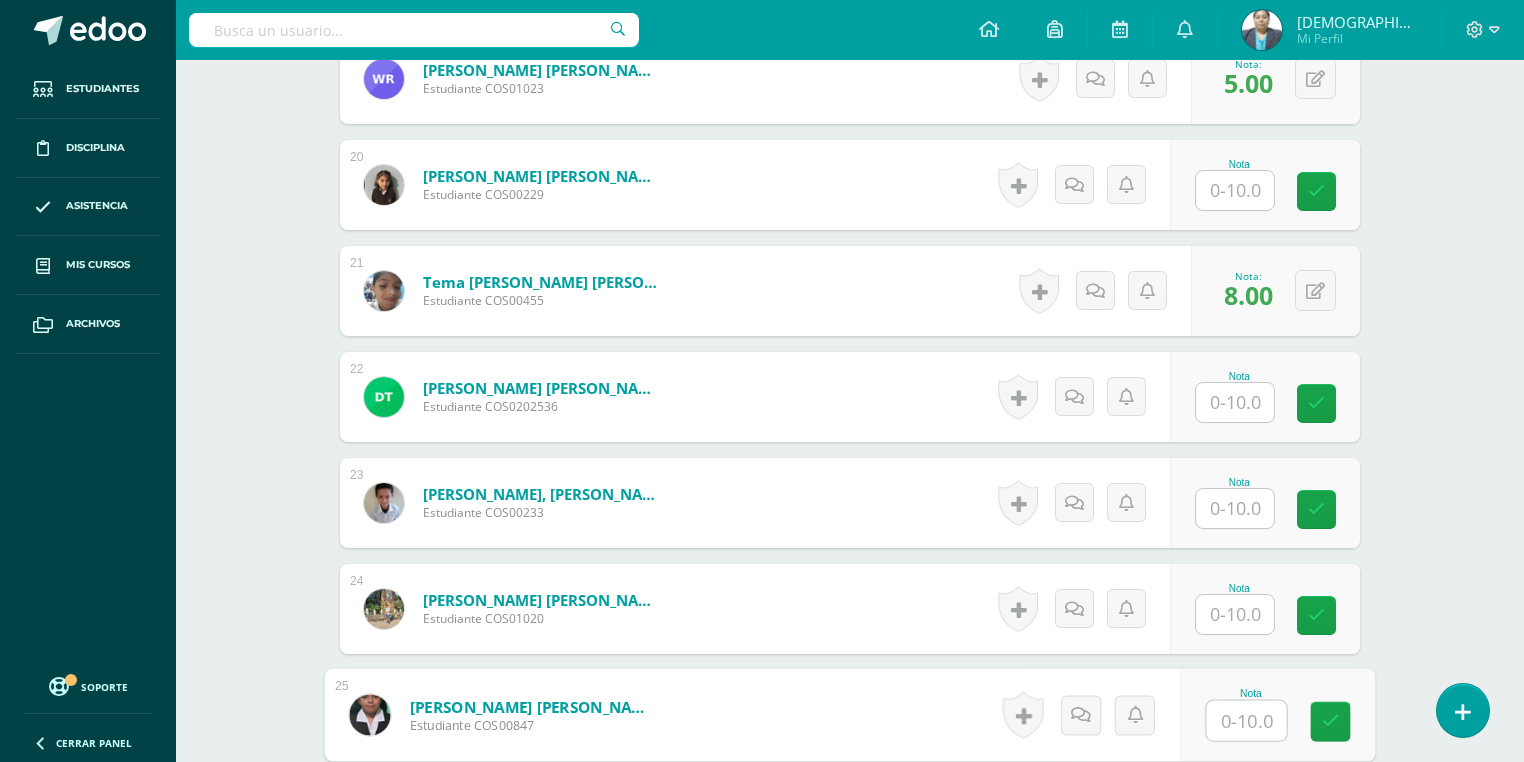 type on "8" 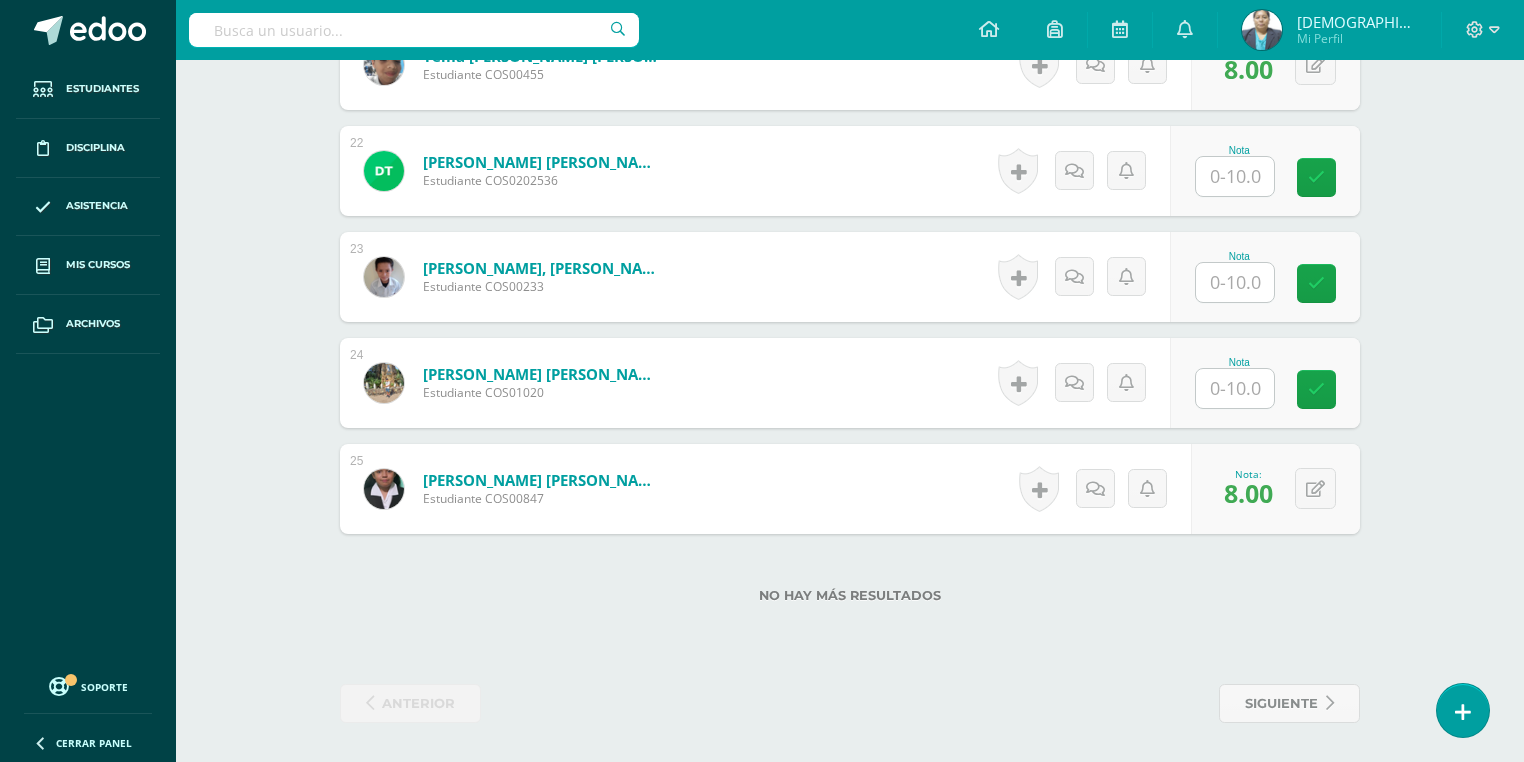 scroll, scrollTop: 2734, scrollLeft: 0, axis: vertical 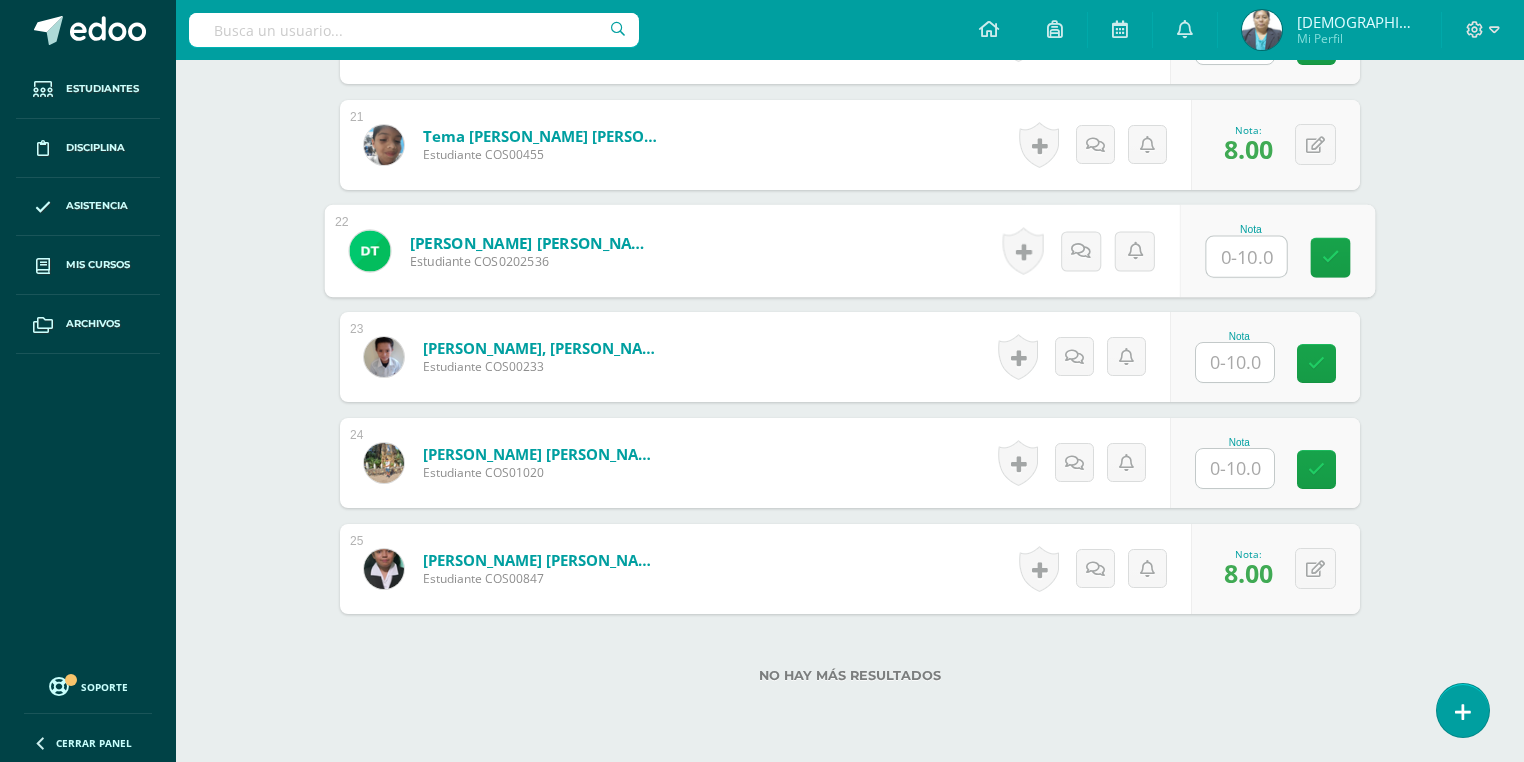 click at bounding box center (1247, 257) 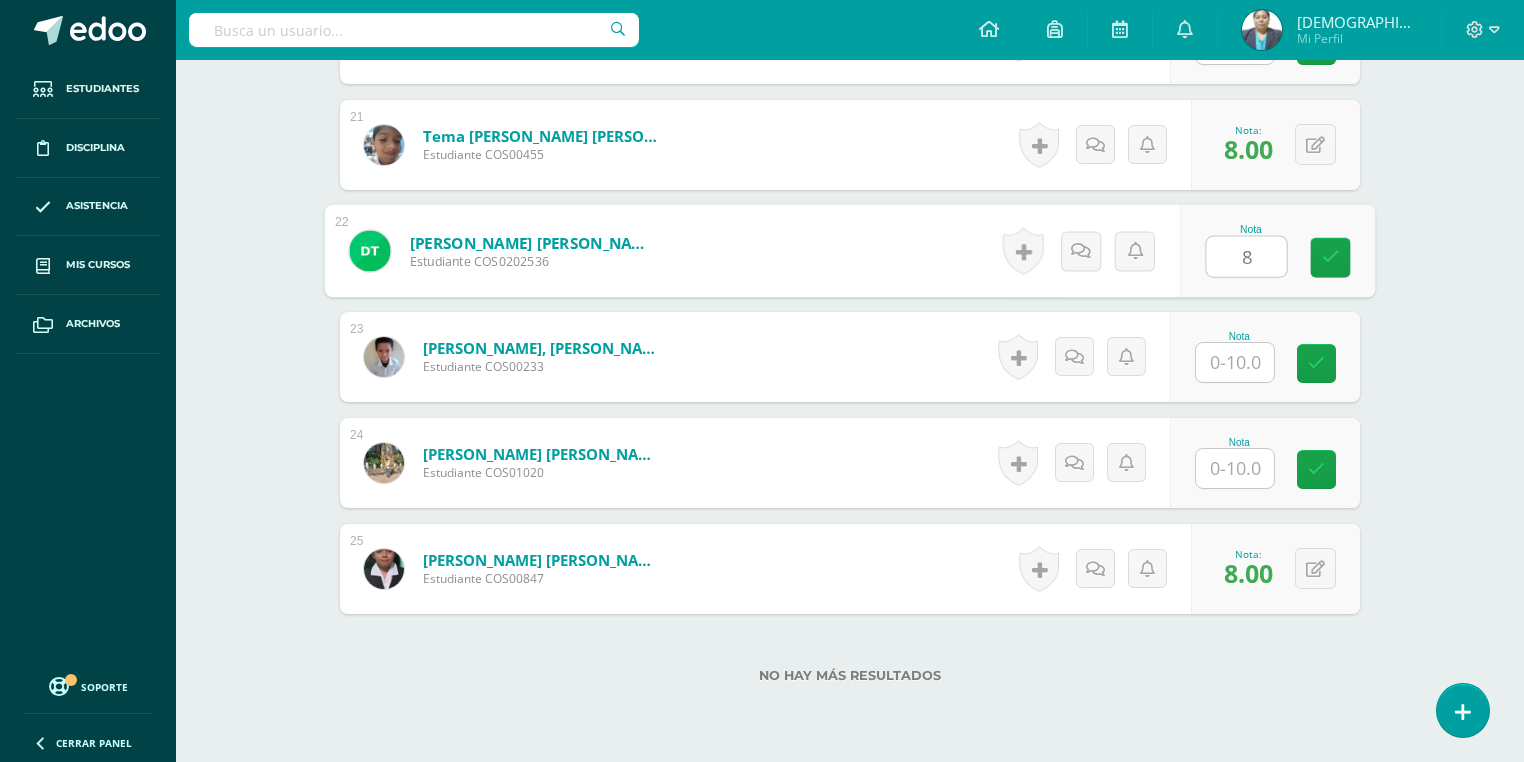 type on "8" 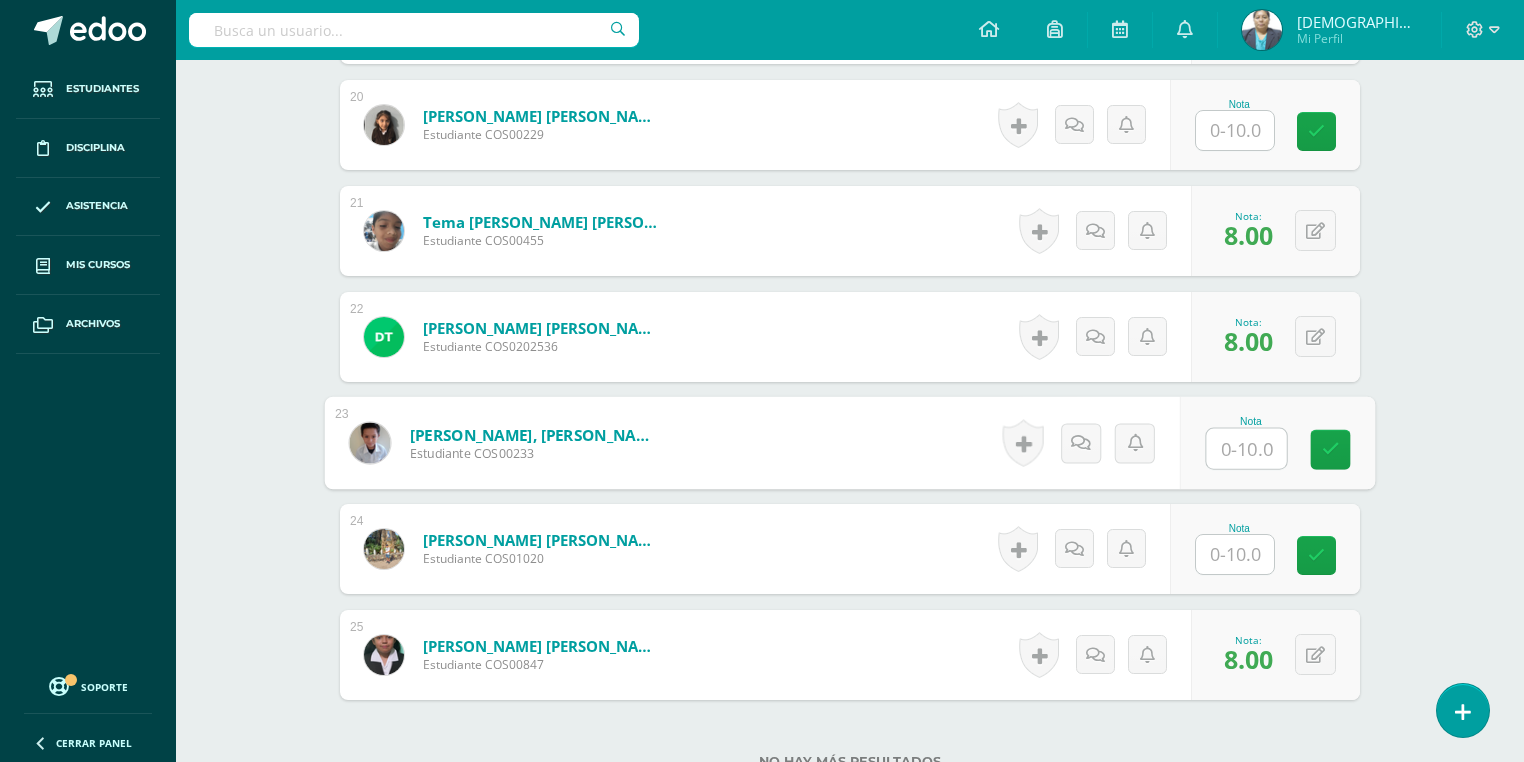 scroll, scrollTop: 2574, scrollLeft: 0, axis: vertical 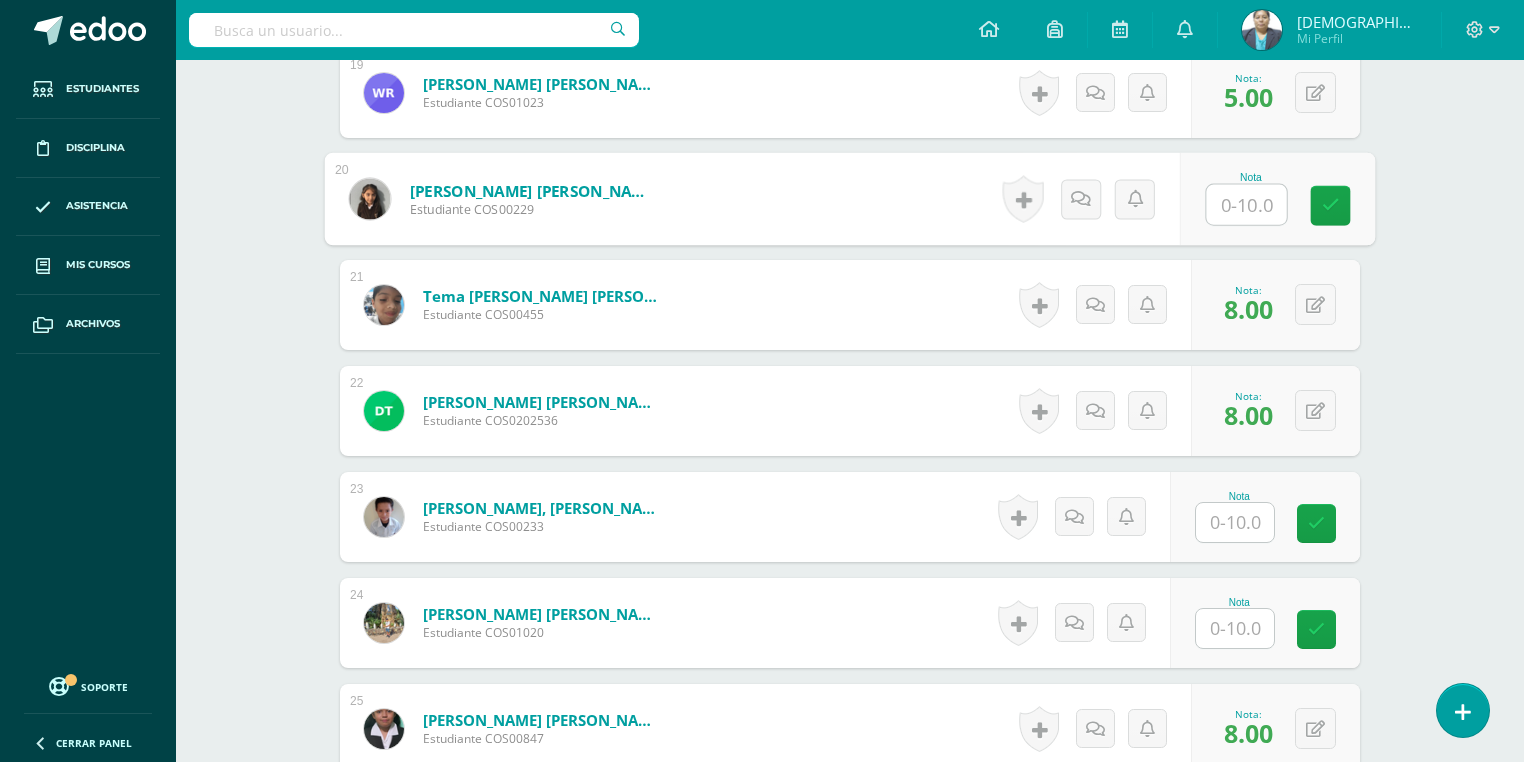 click at bounding box center [1247, 205] 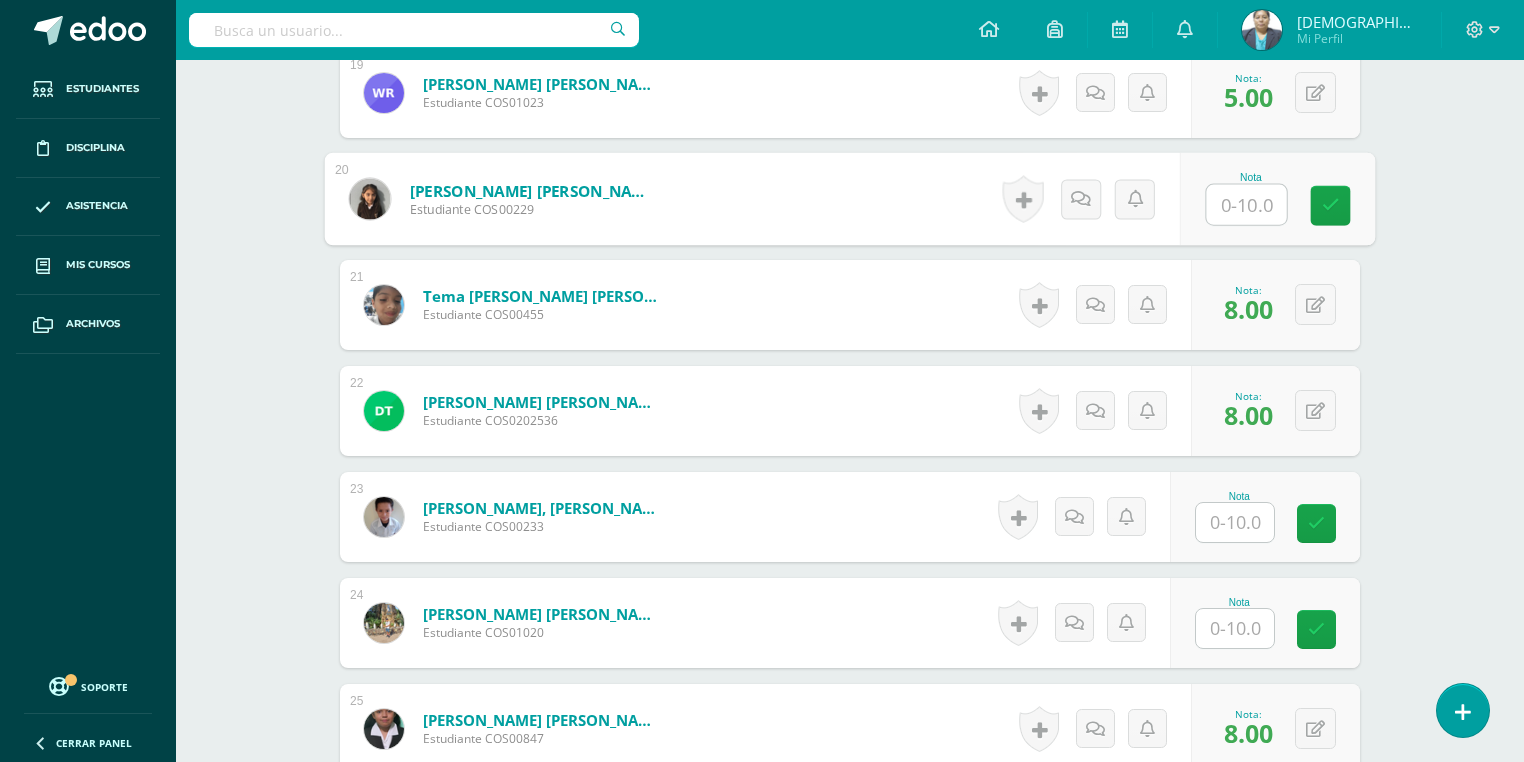 type on "9" 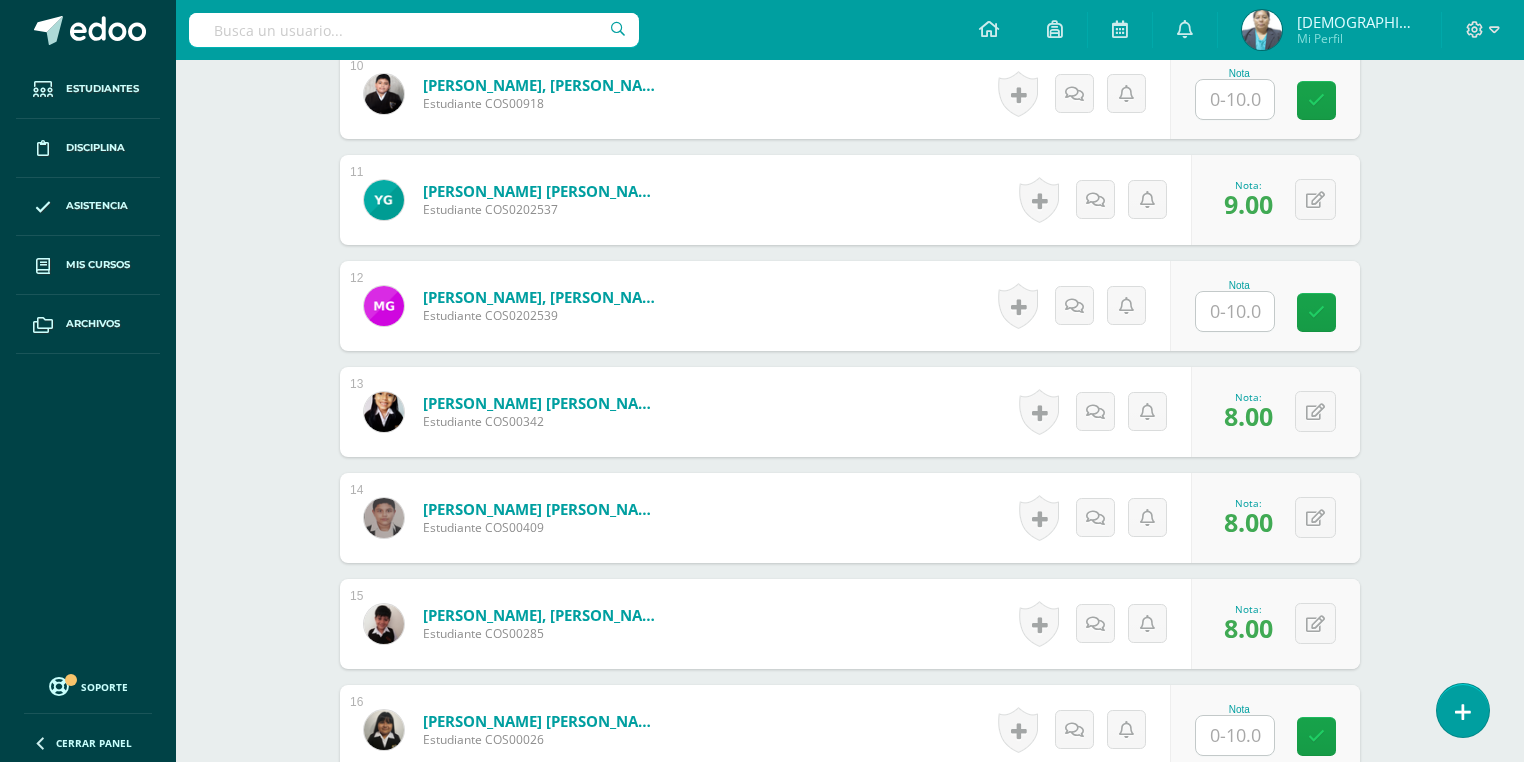 scroll, scrollTop: 1614, scrollLeft: 0, axis: vertical 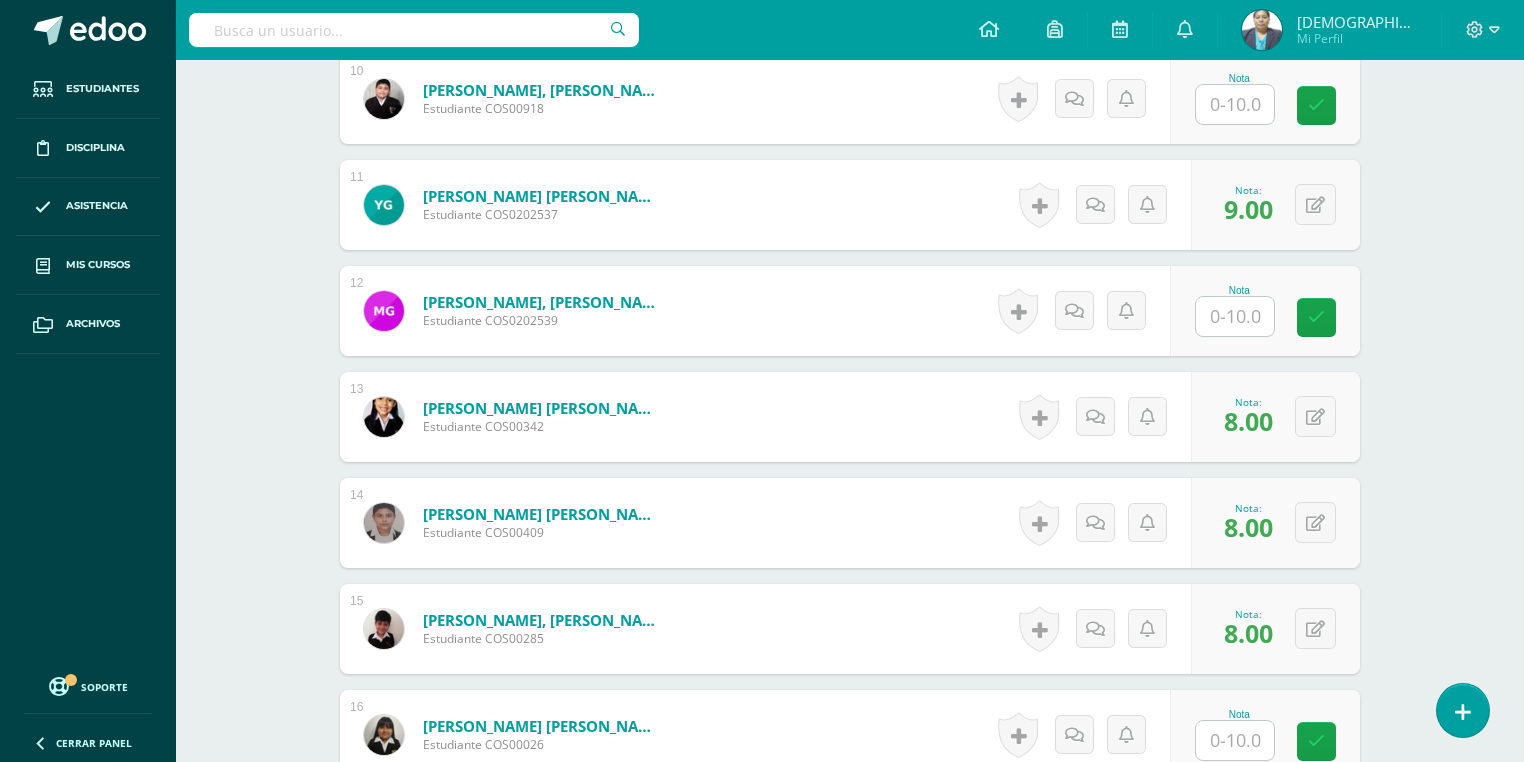 click at bounding box center [1235, 316] 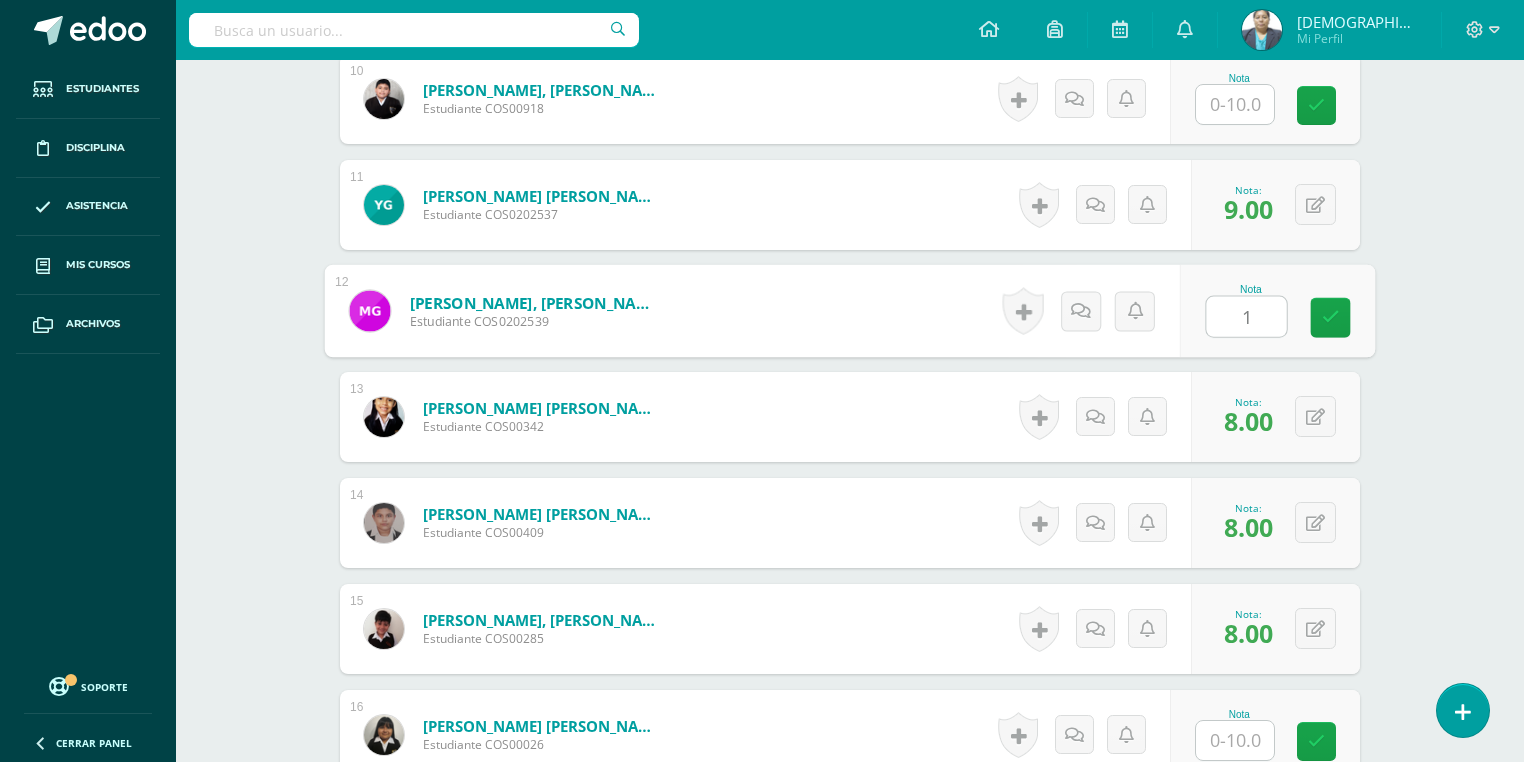 type on "10" 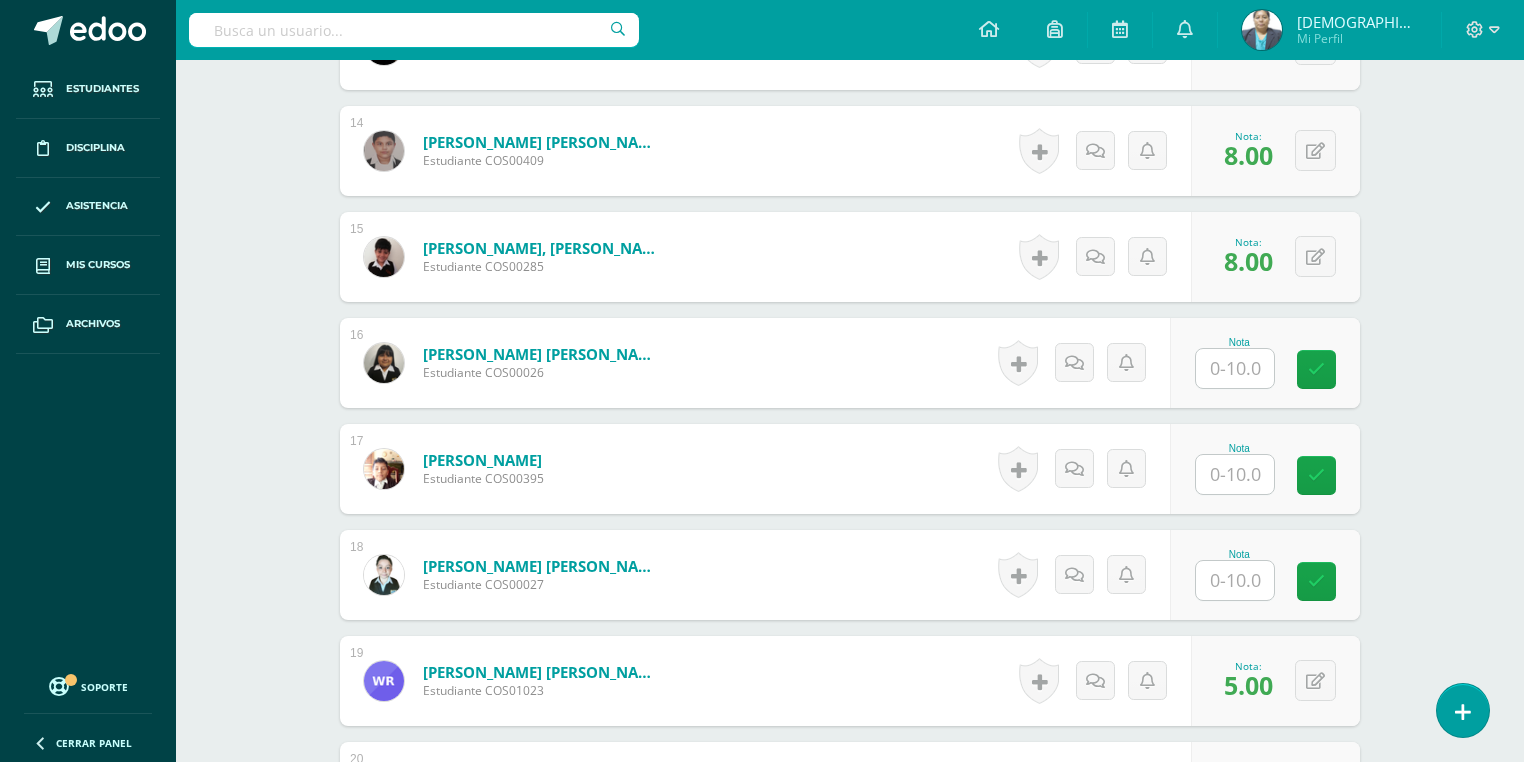 scroll, scrollTop: 2014, scrollLeft: 0, axis: vertical 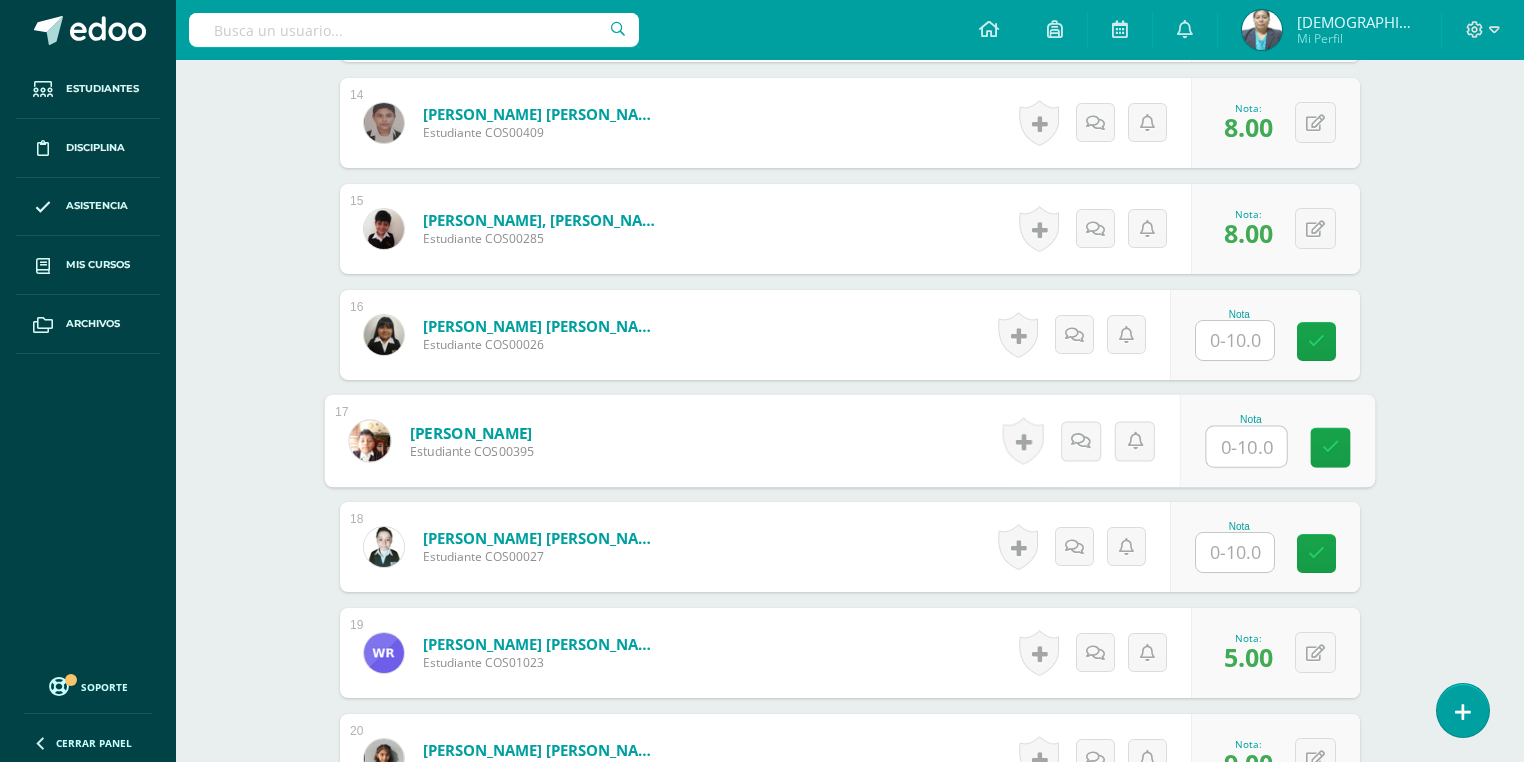 click at bounding box center [1247, 447] 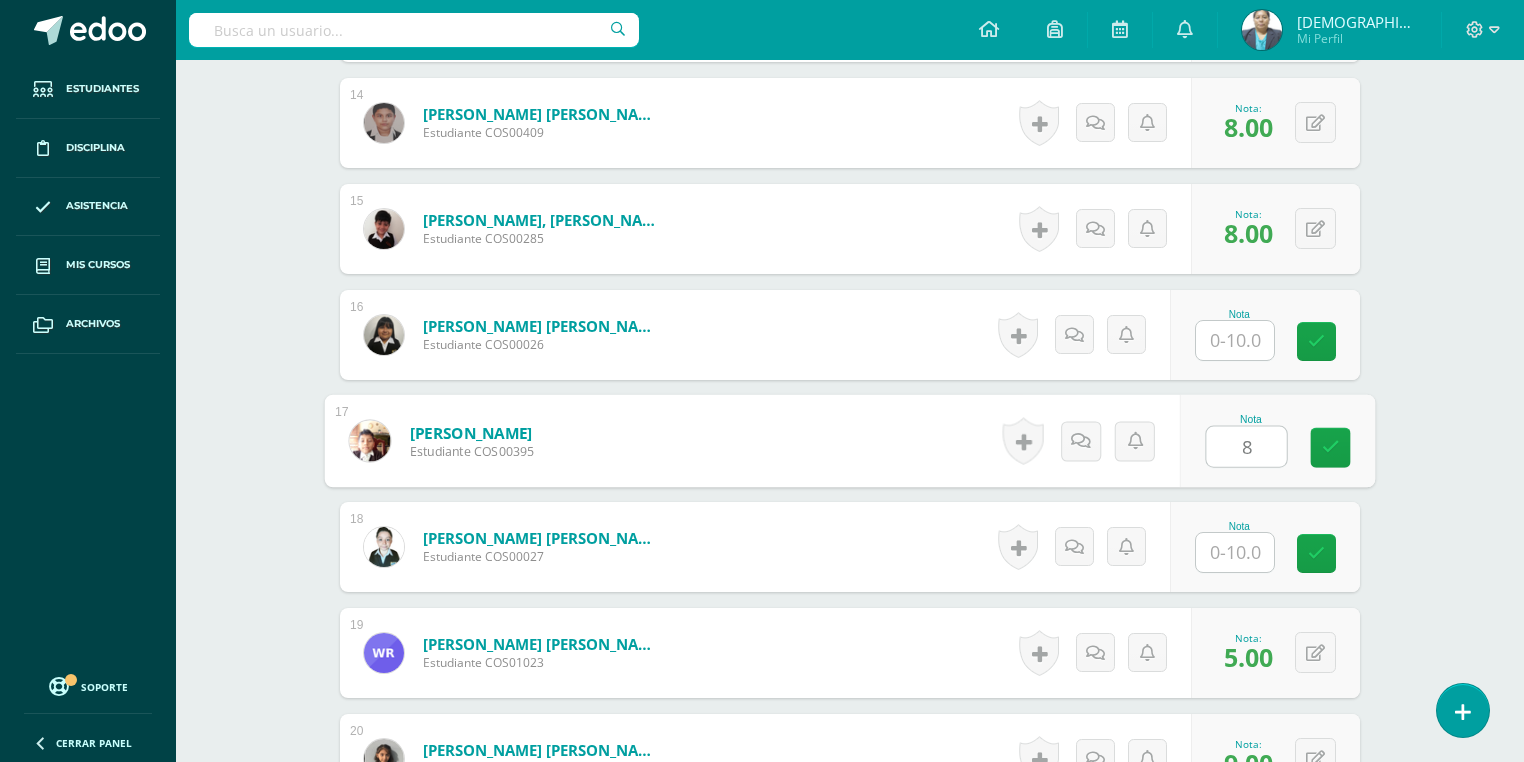 type on "8" 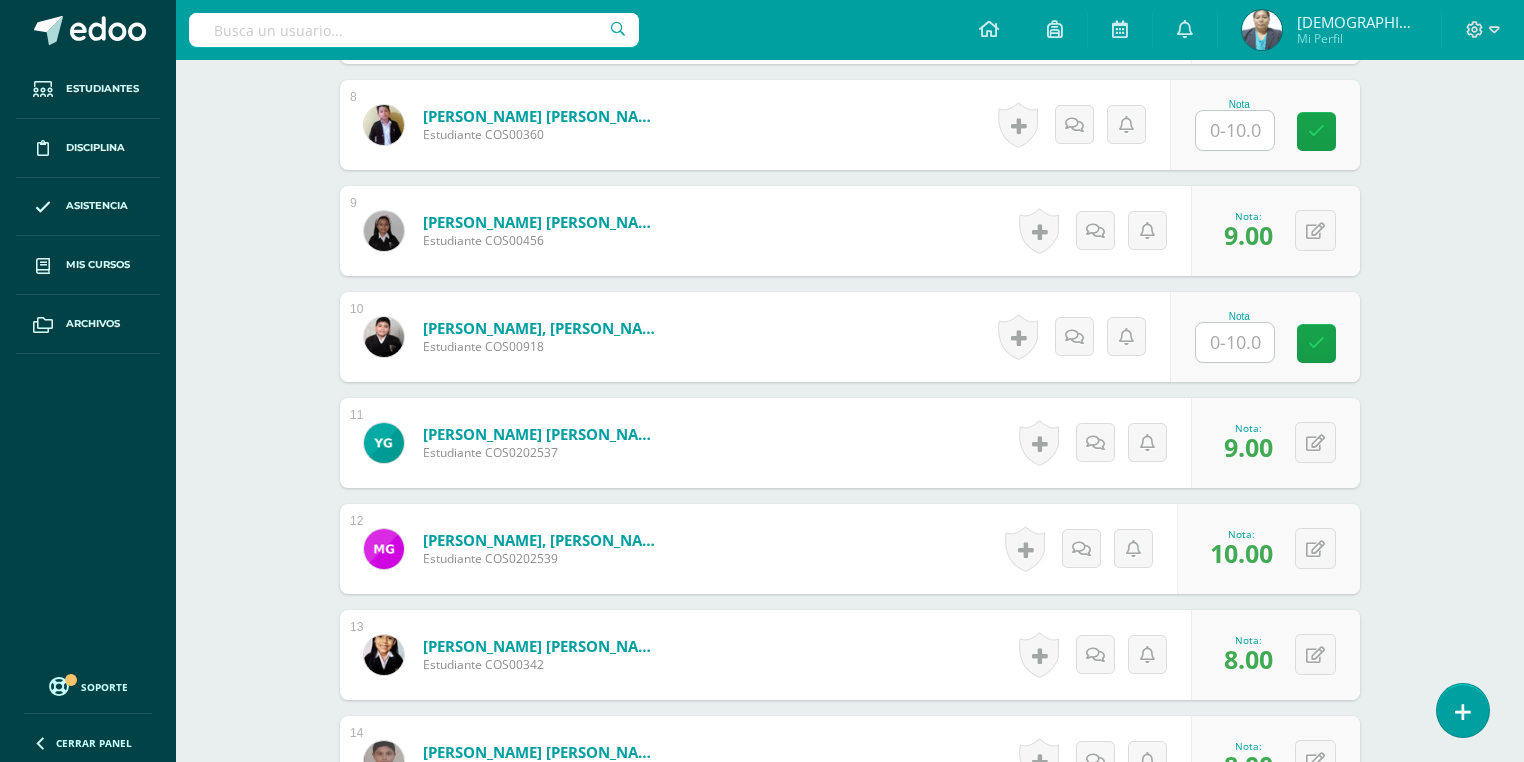 scroll, scrollTop: 1294, scrollLeft: 0, axis: vertical 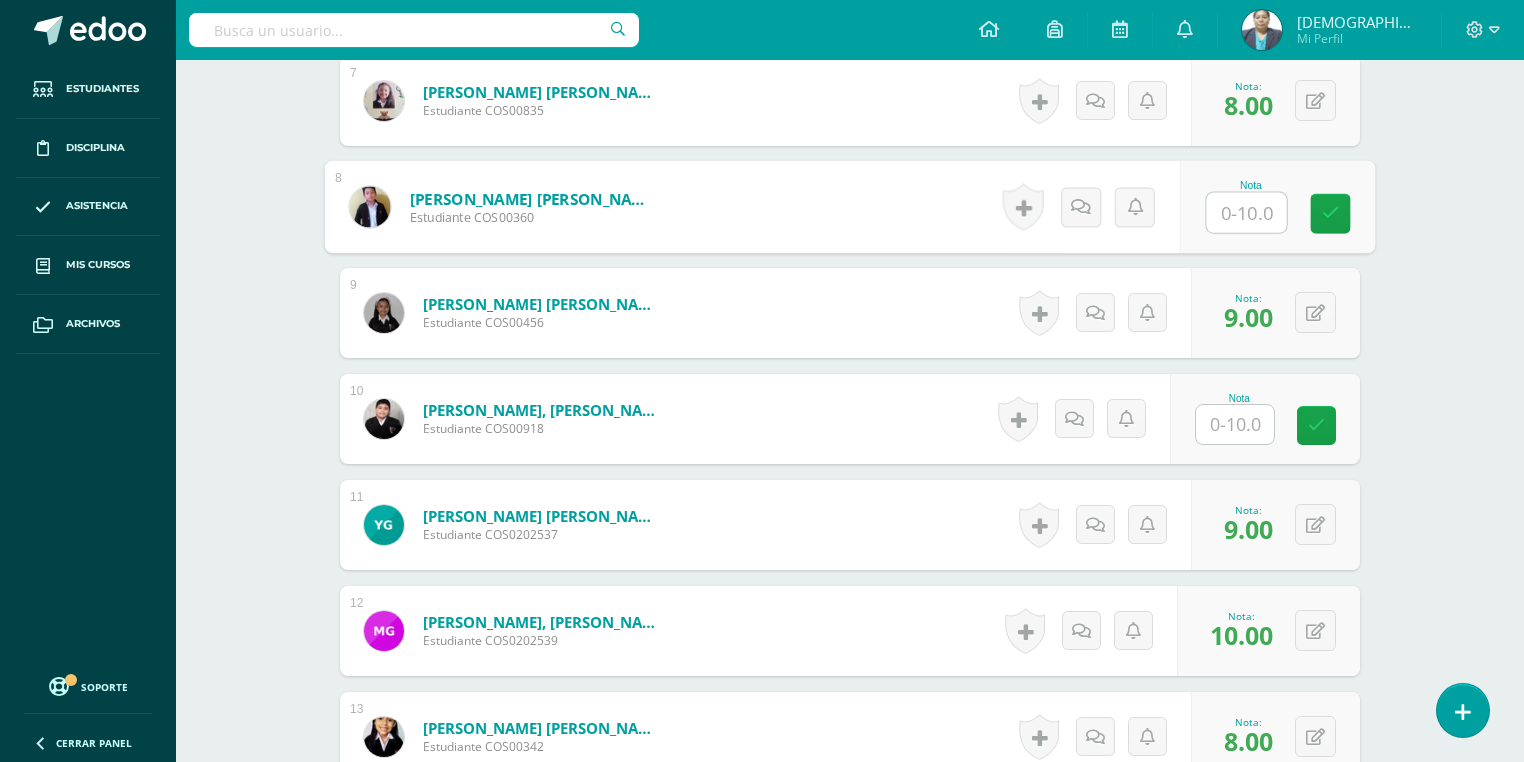 click at bounding box center (1247, 213) 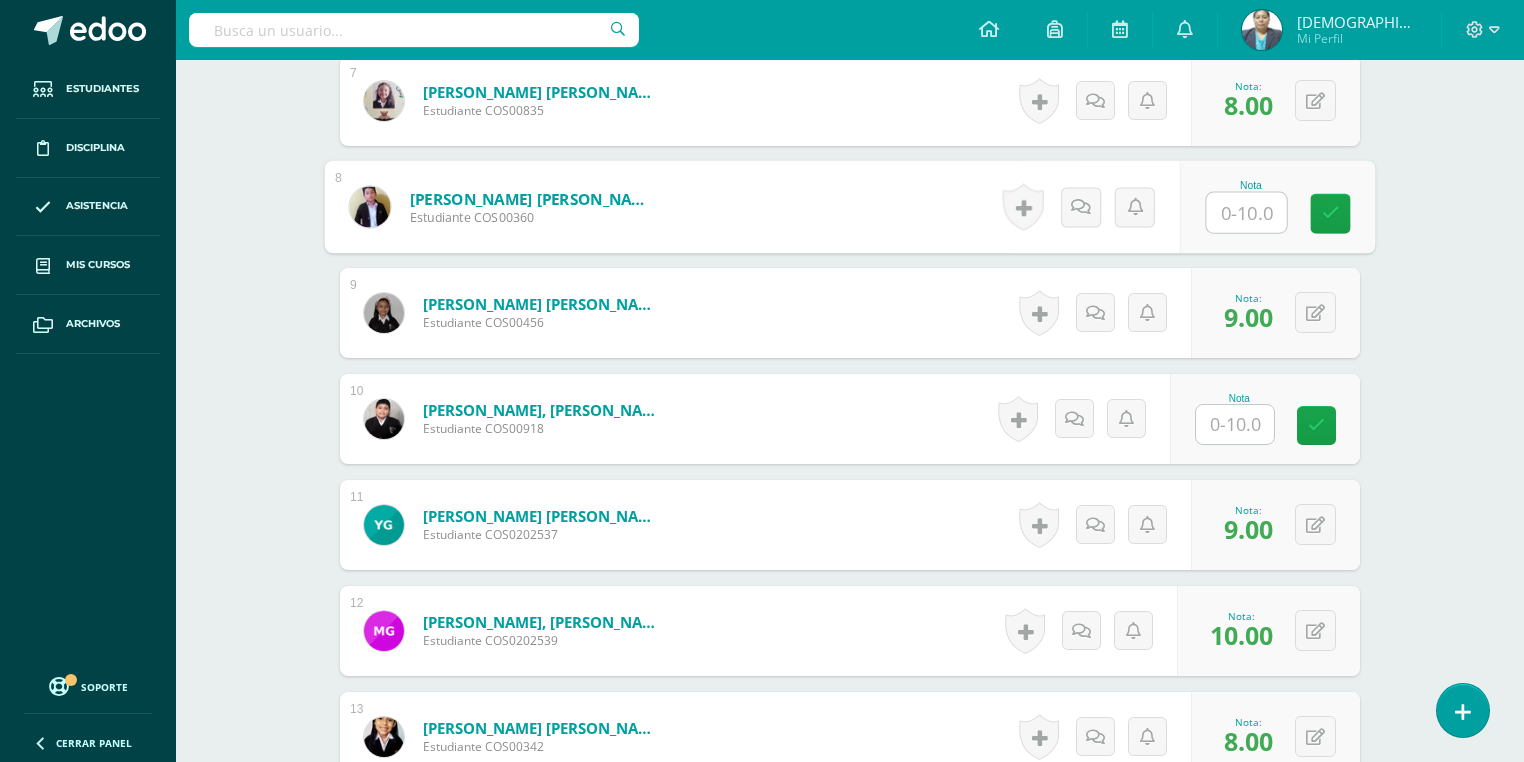 type on "8" 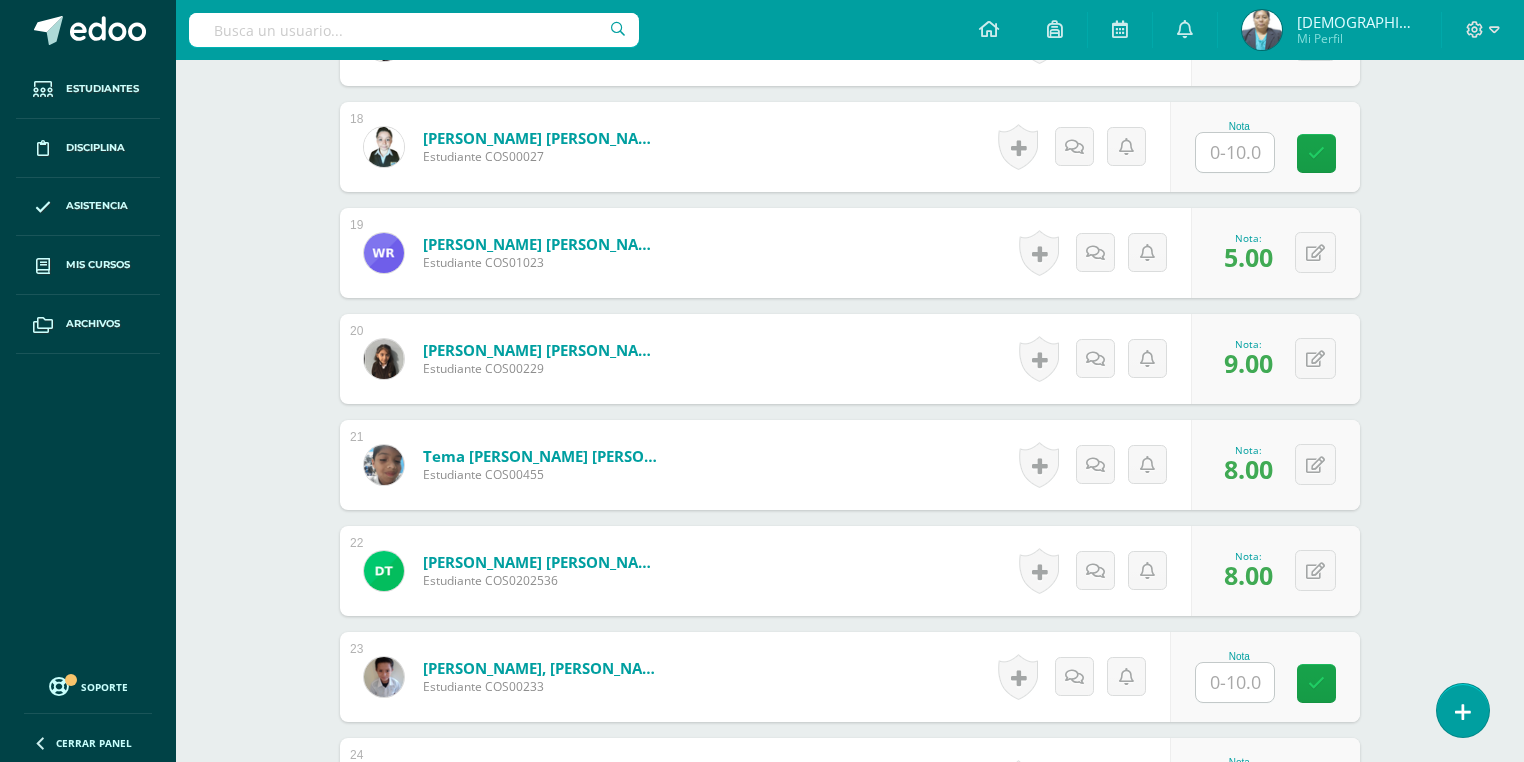 scroll, scrollTop: 2494, scrollLeft: 0, axis: vertical 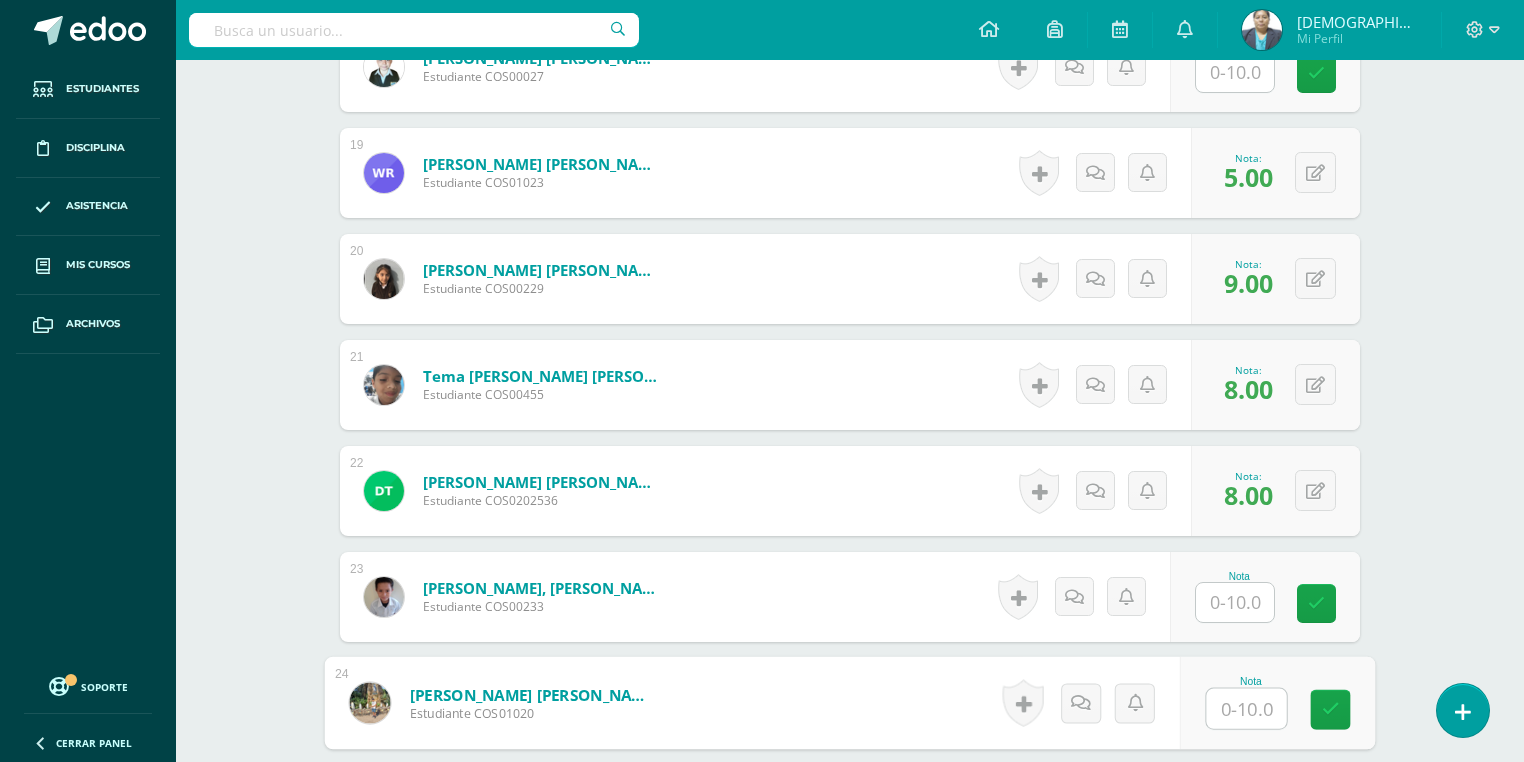 click at bounding box center [1247, 709] 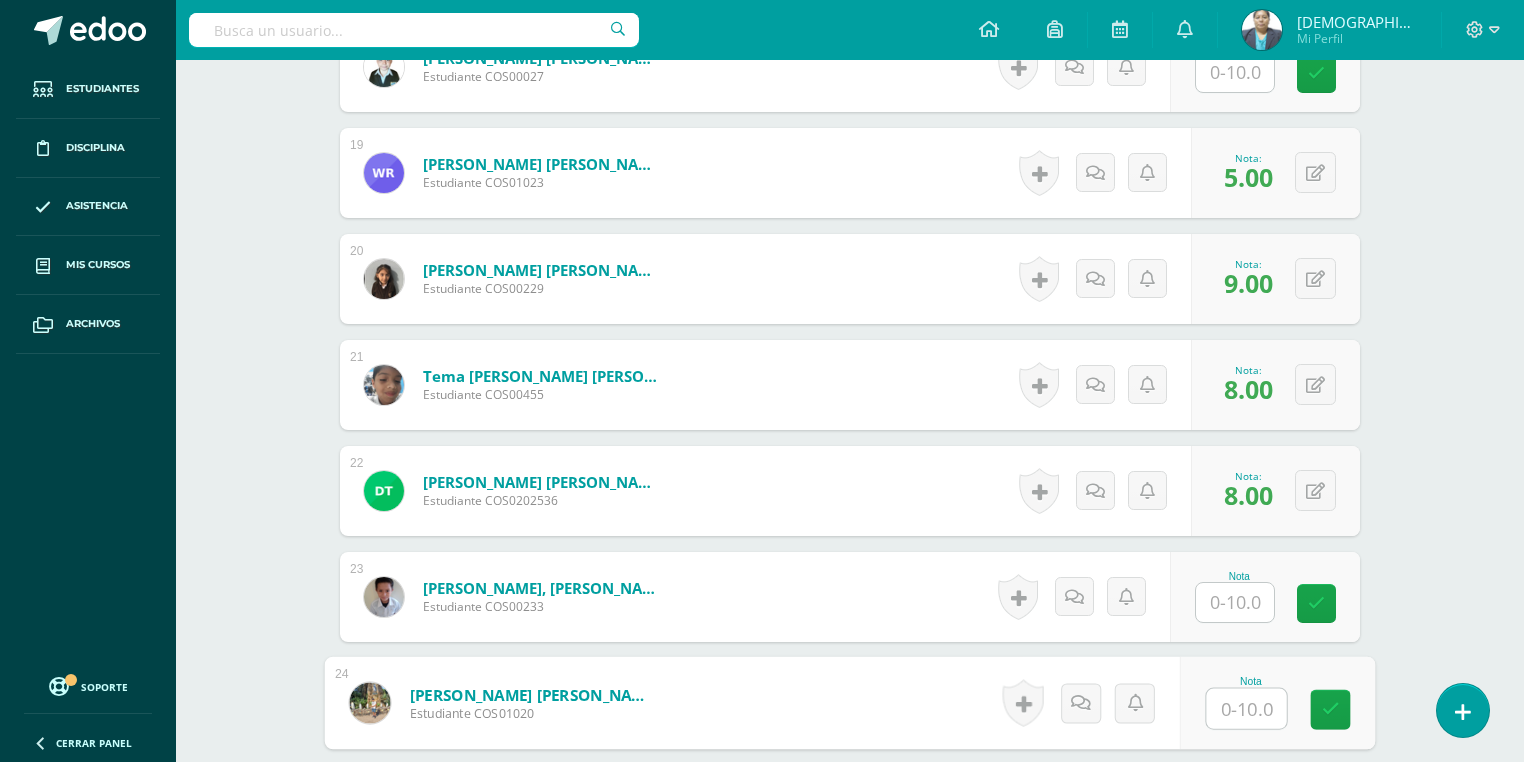 type on "8" 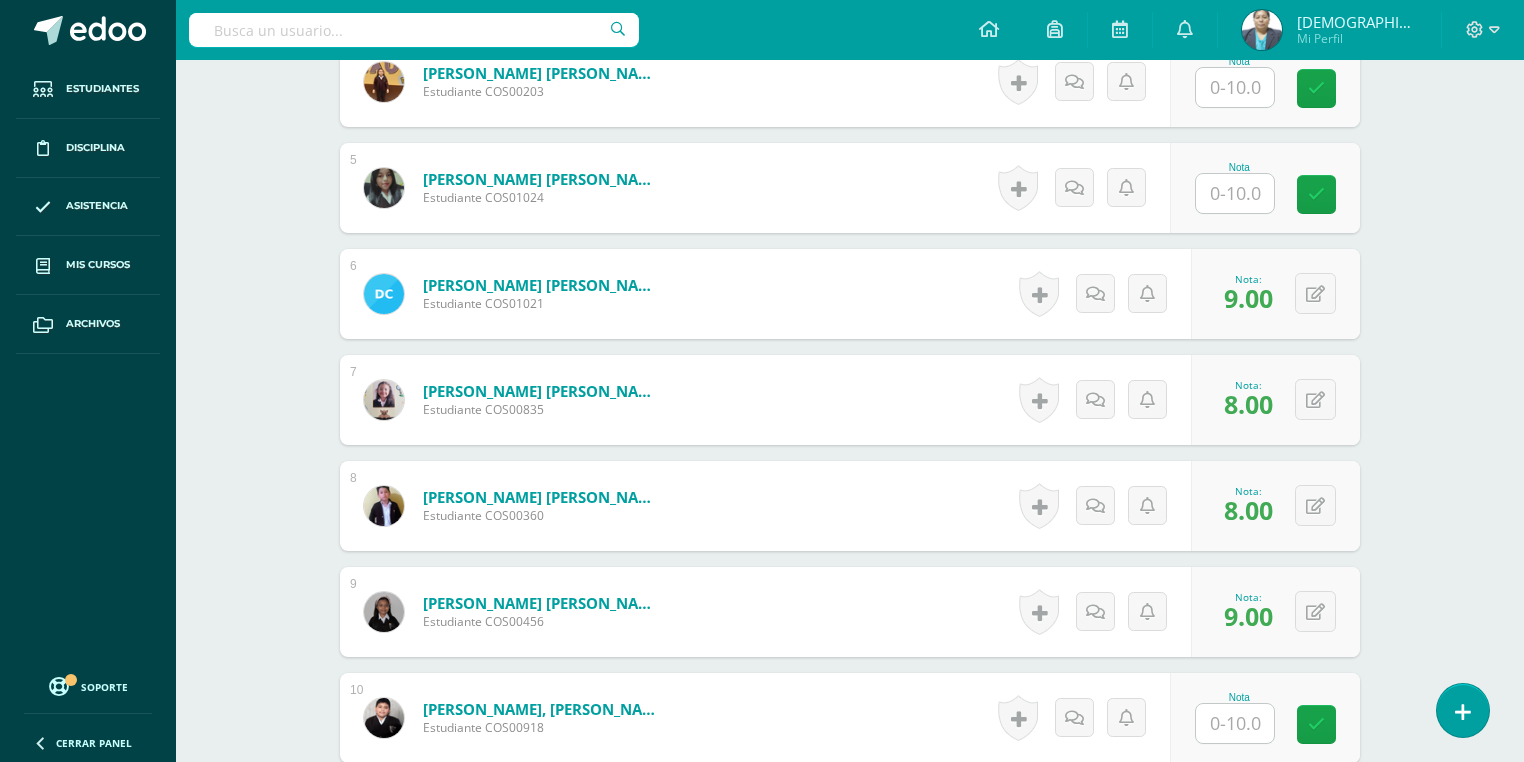 scroll, scrollTop: 974, scrollLeft: 0, axis: vertical 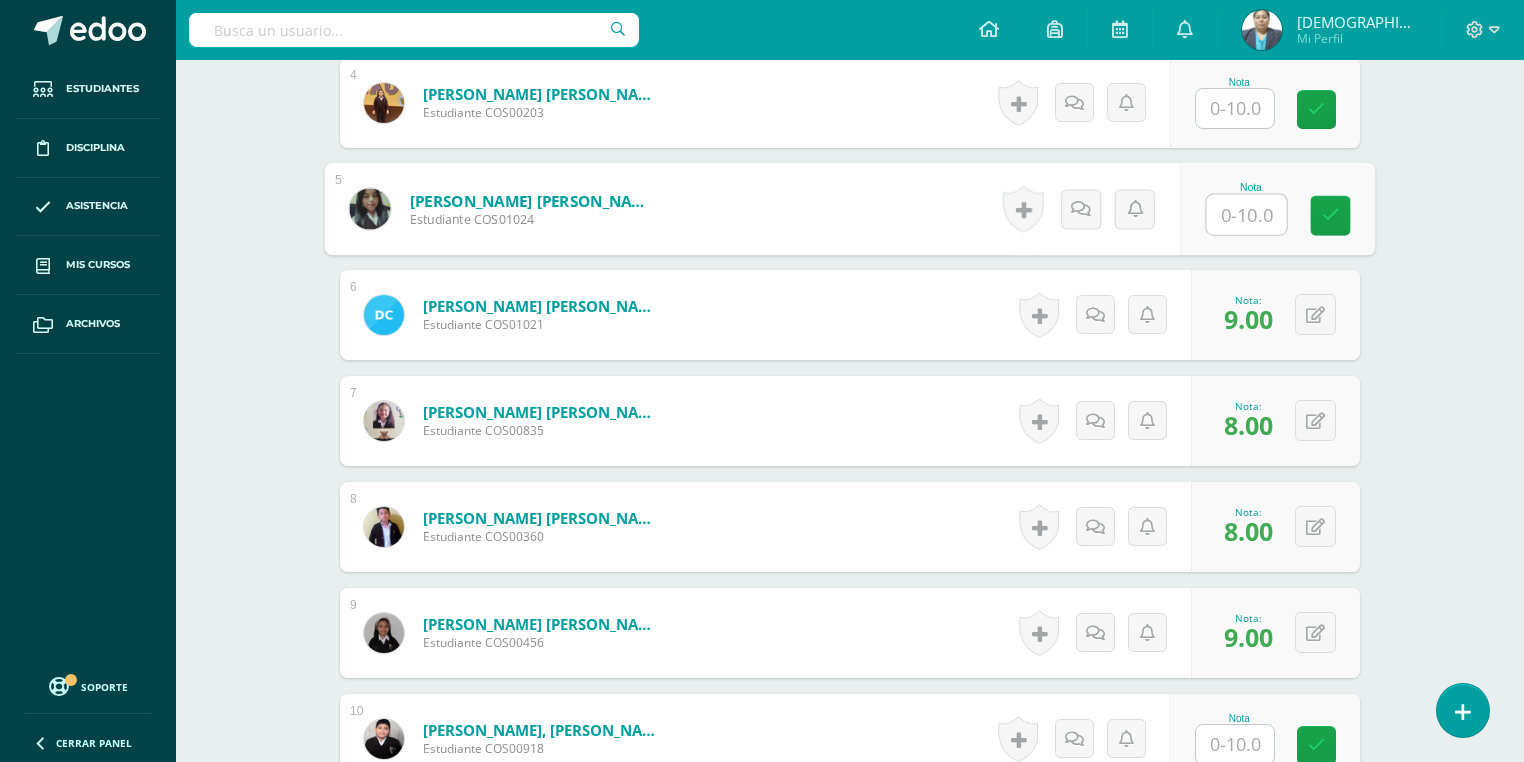 click at bounding box center [1247, 215] 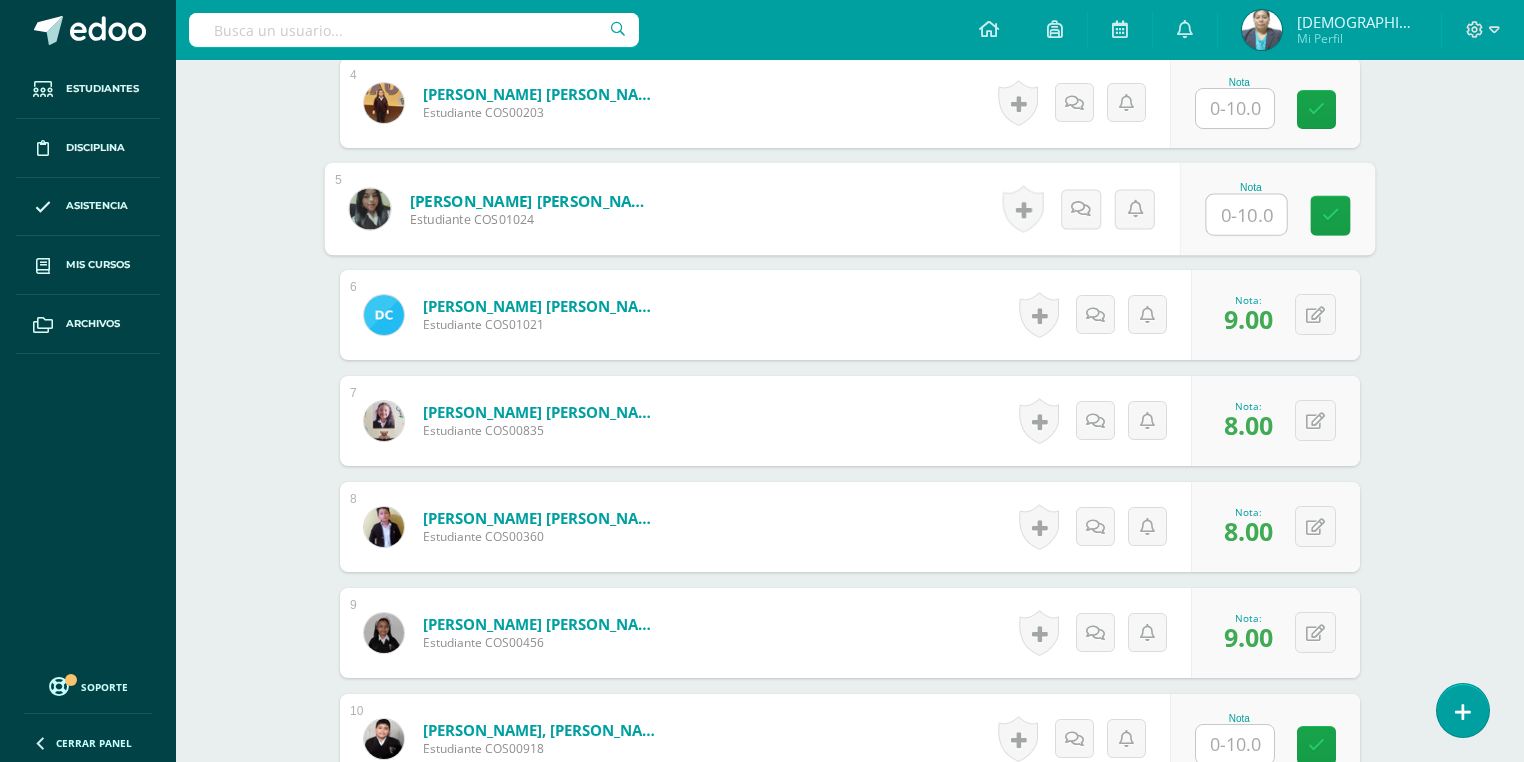 type on "8" 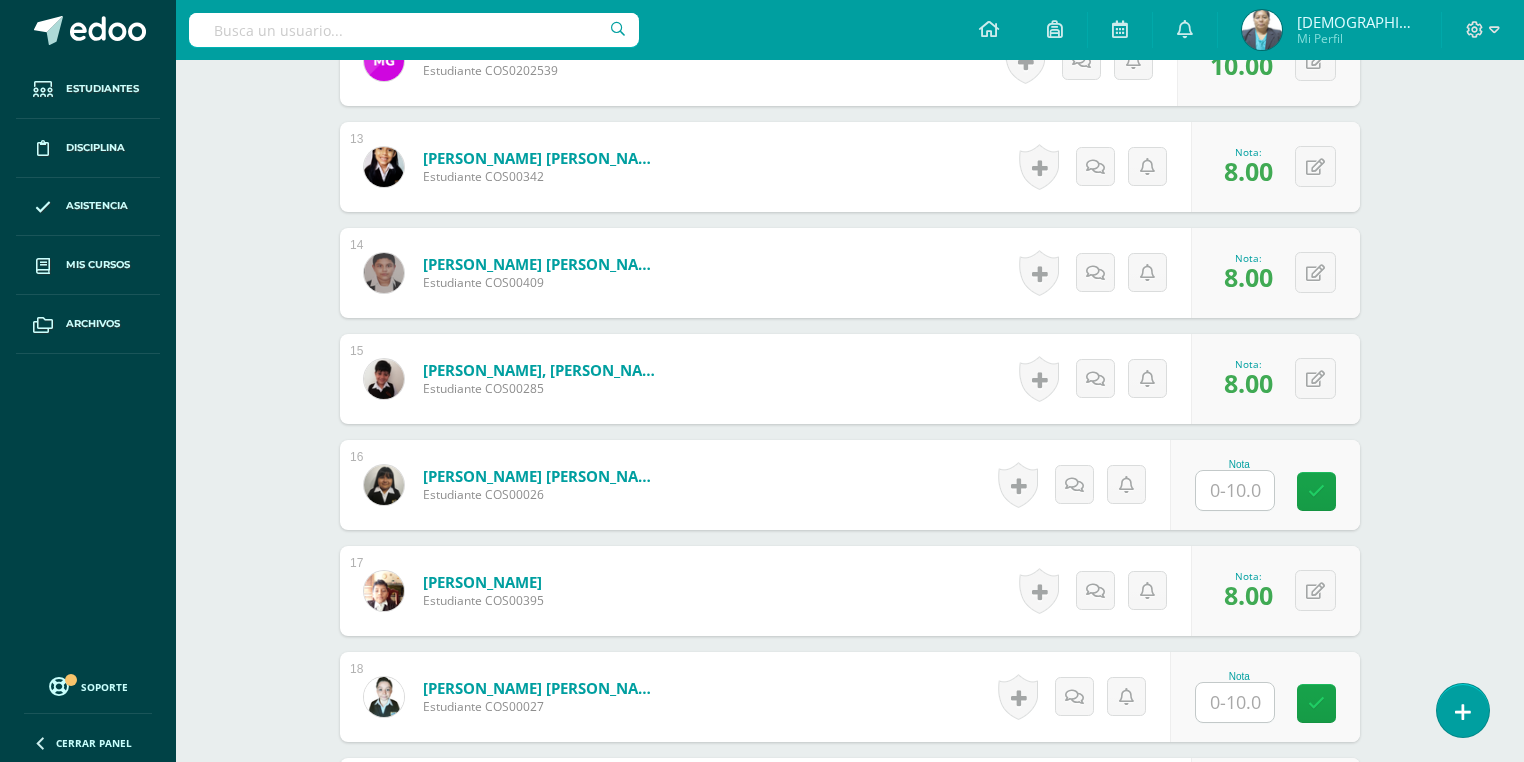 scroll, scrollTop: 1934, scrollLeft: 0, axis: vertical 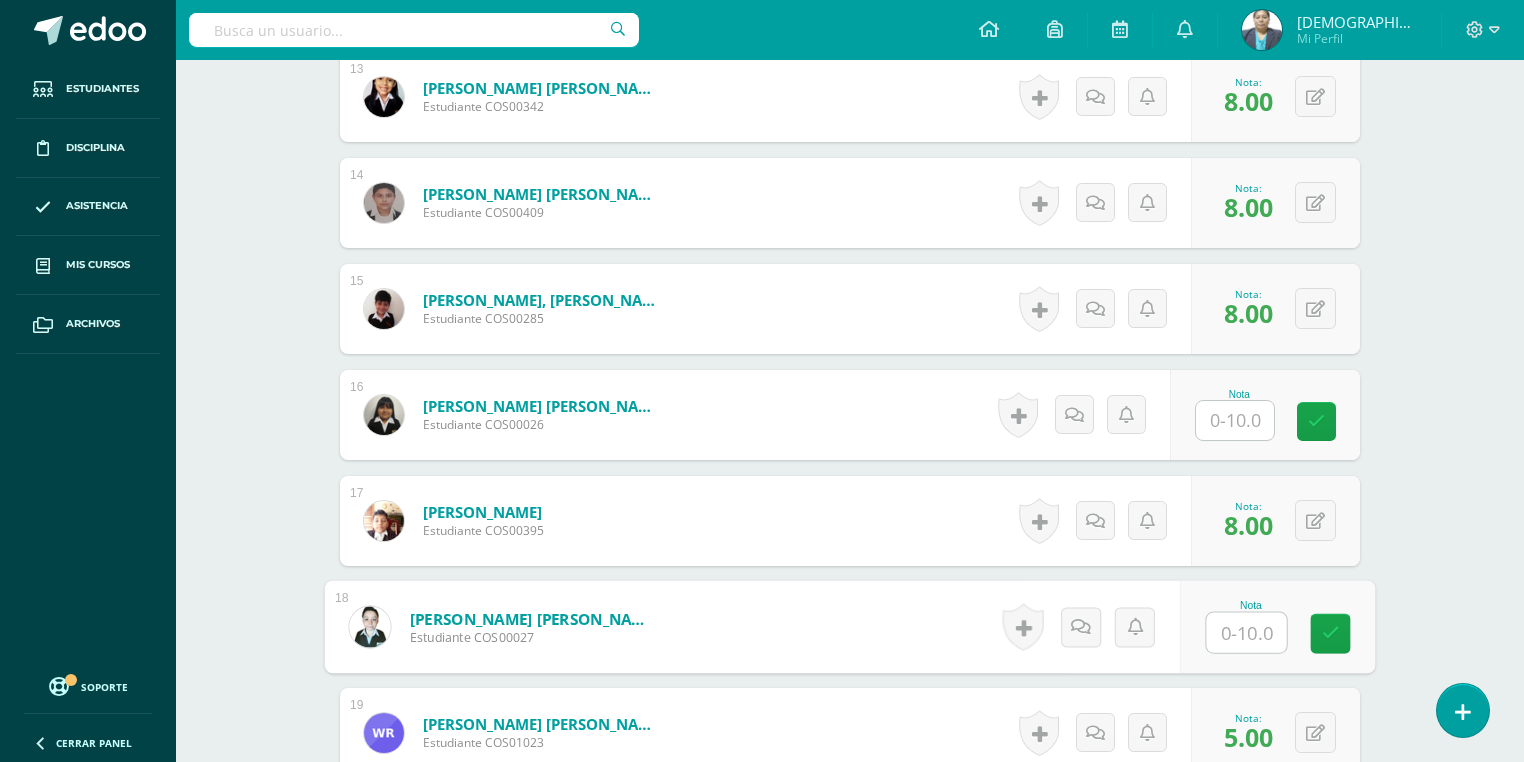 click at bounding box center (1247, 633) 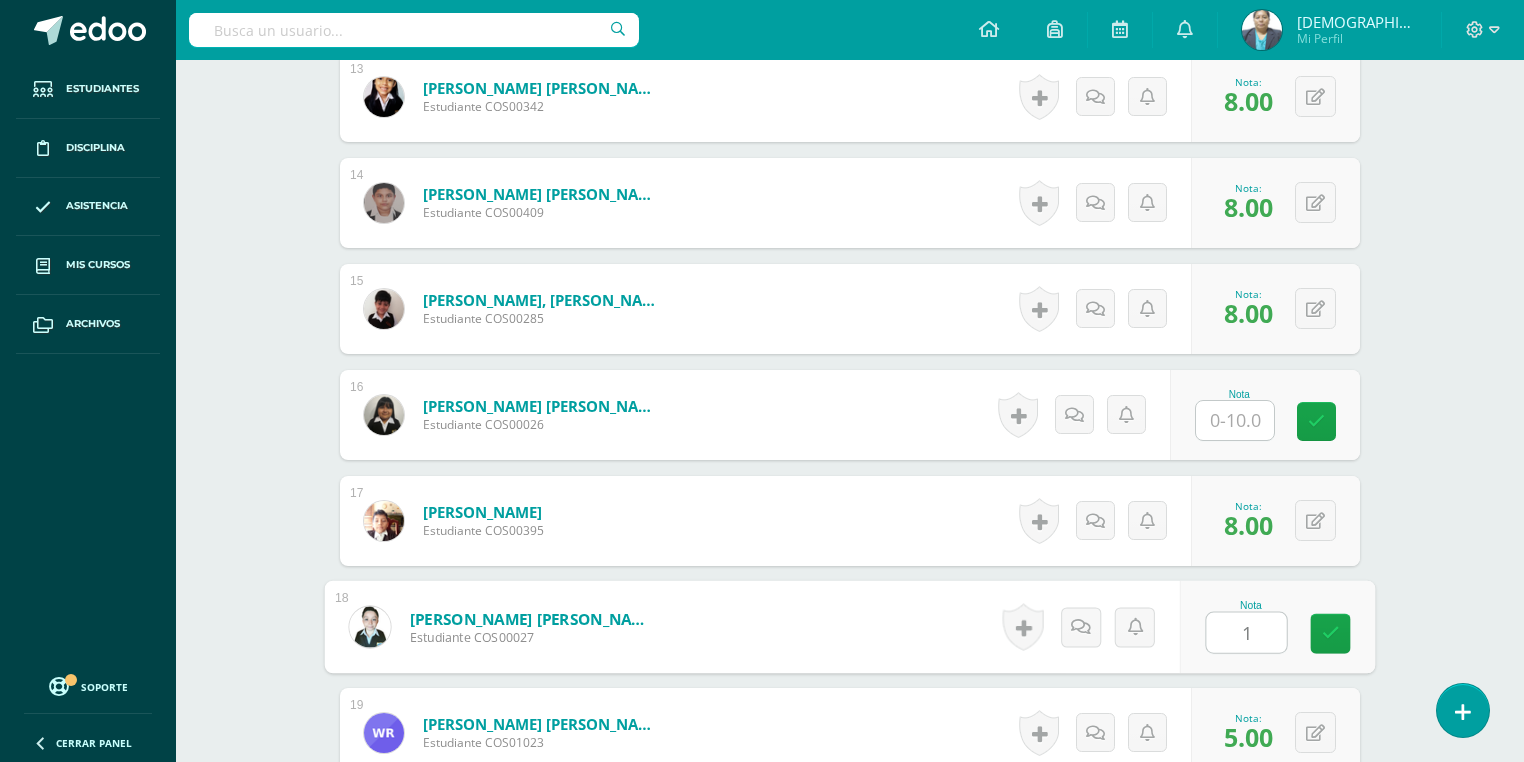 type on "10" 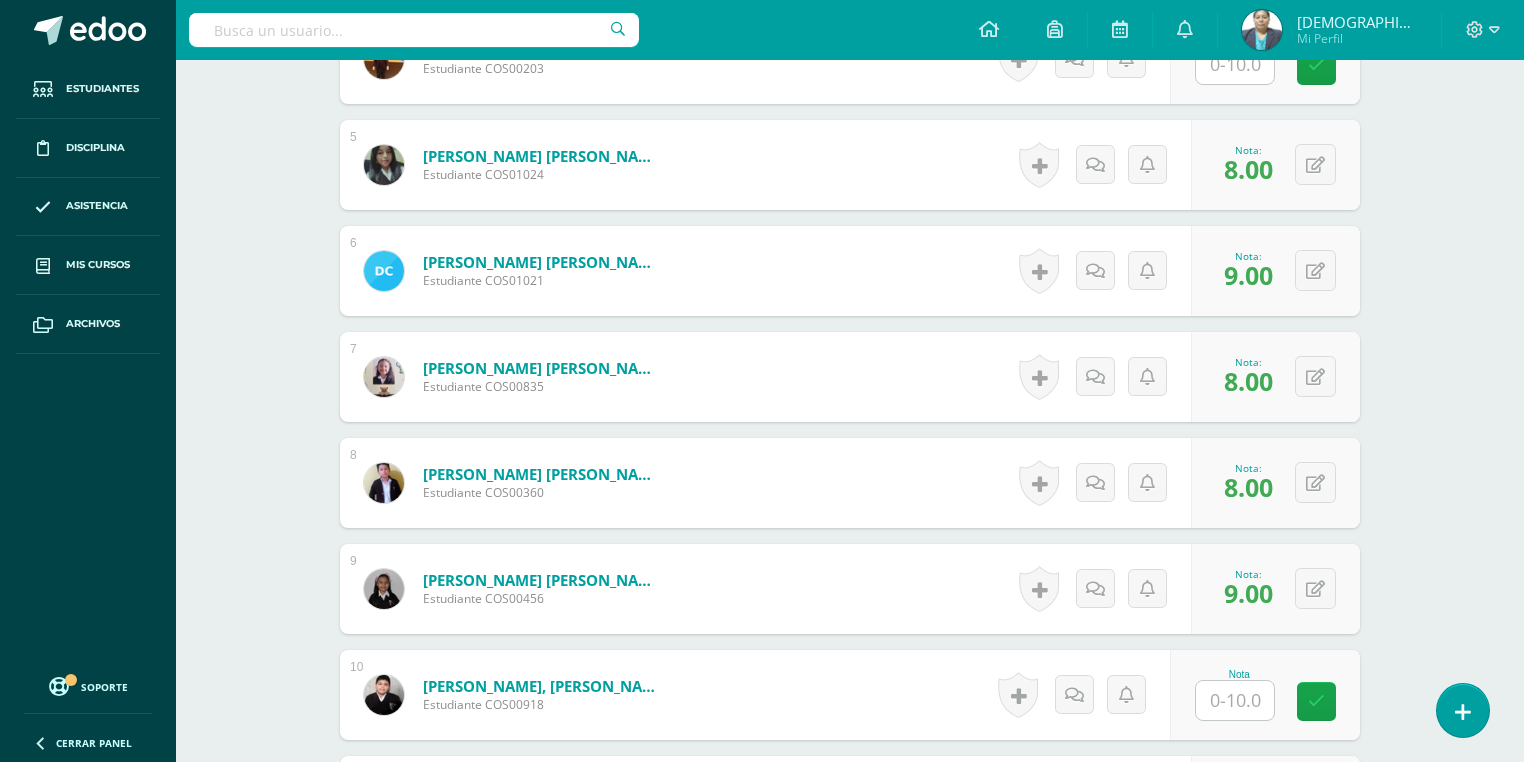 scroll, scrollTop: 1054, scrollLeft: 0, axis: vertical 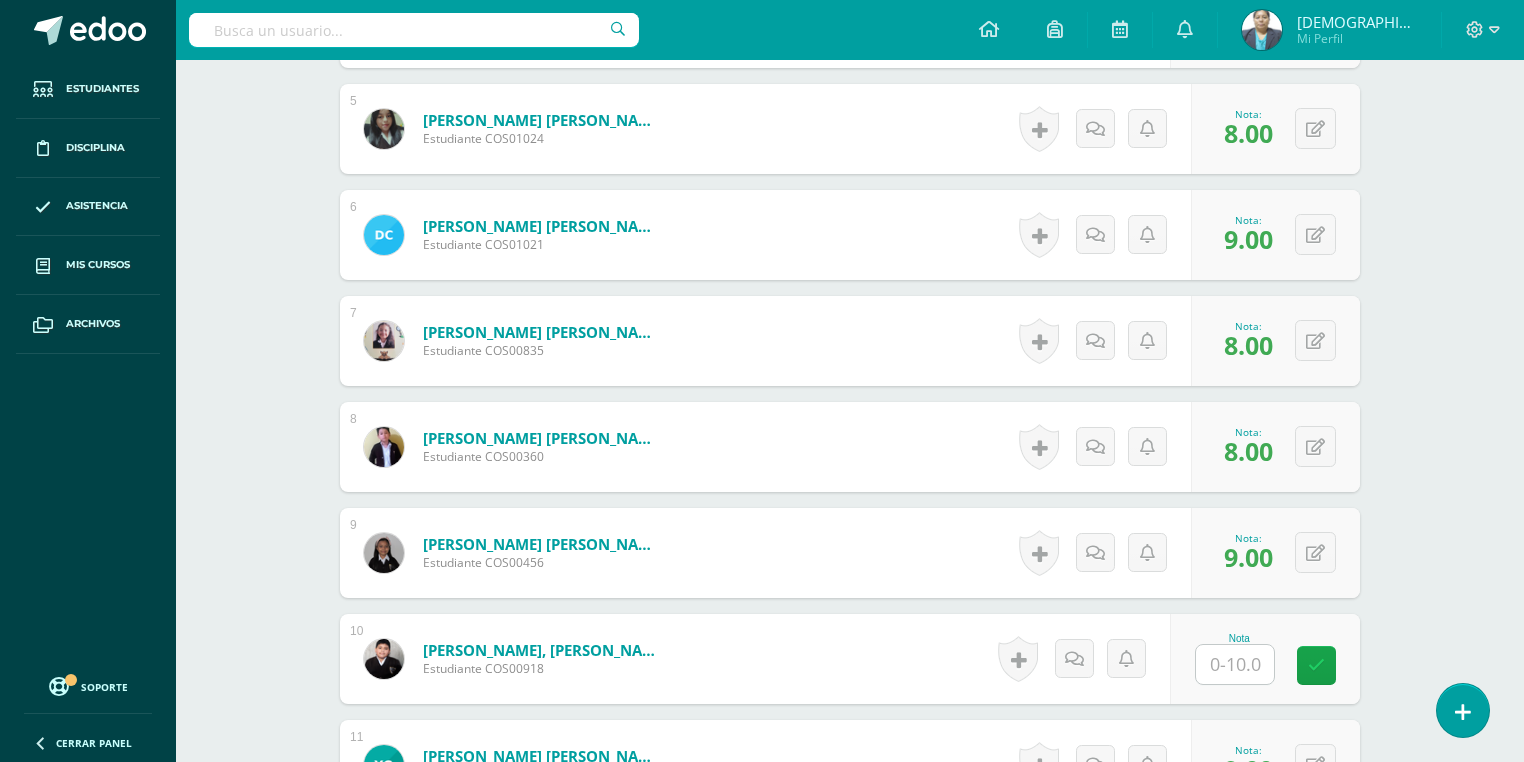 click at bounding box center [1235, 664] 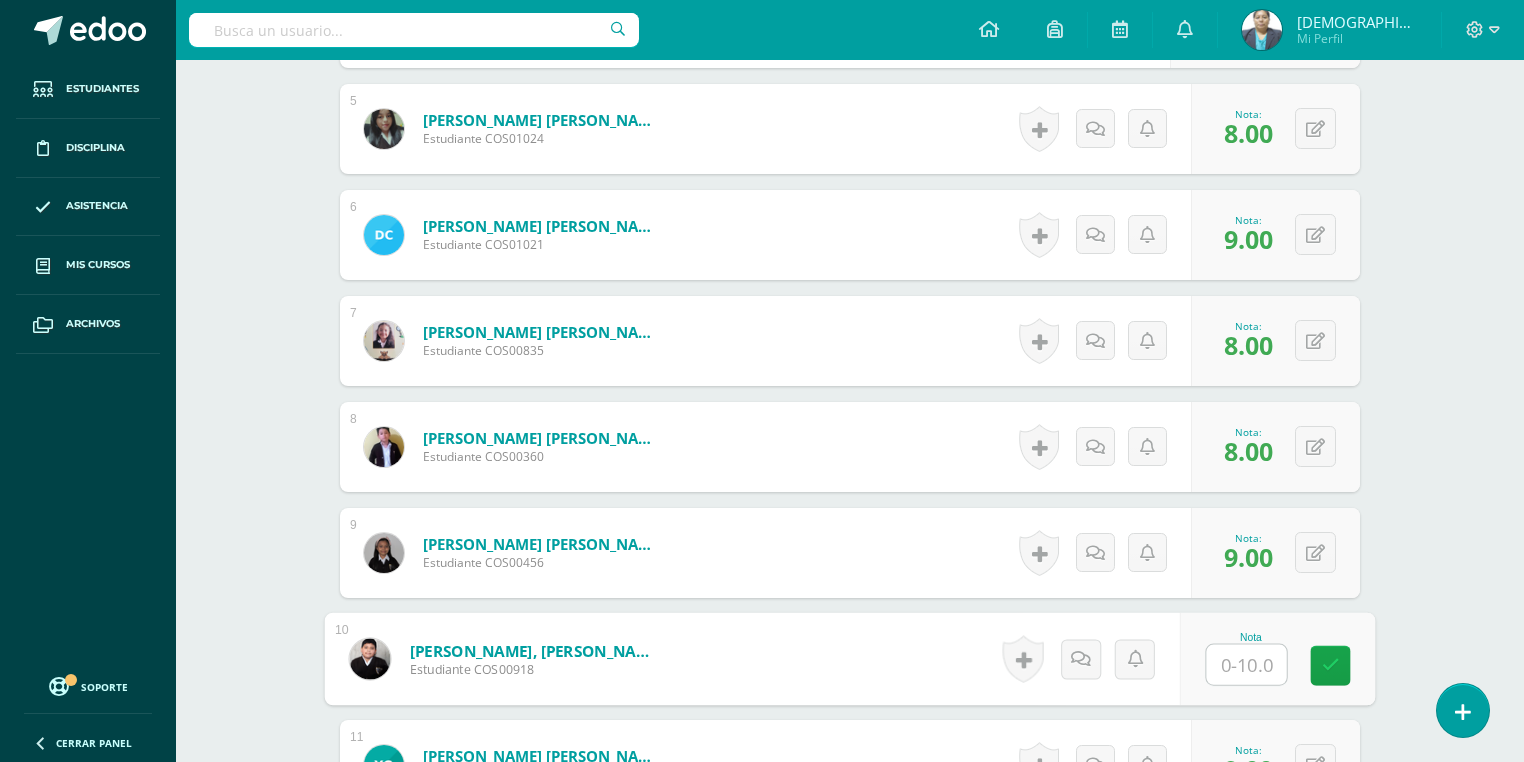 type on "8" 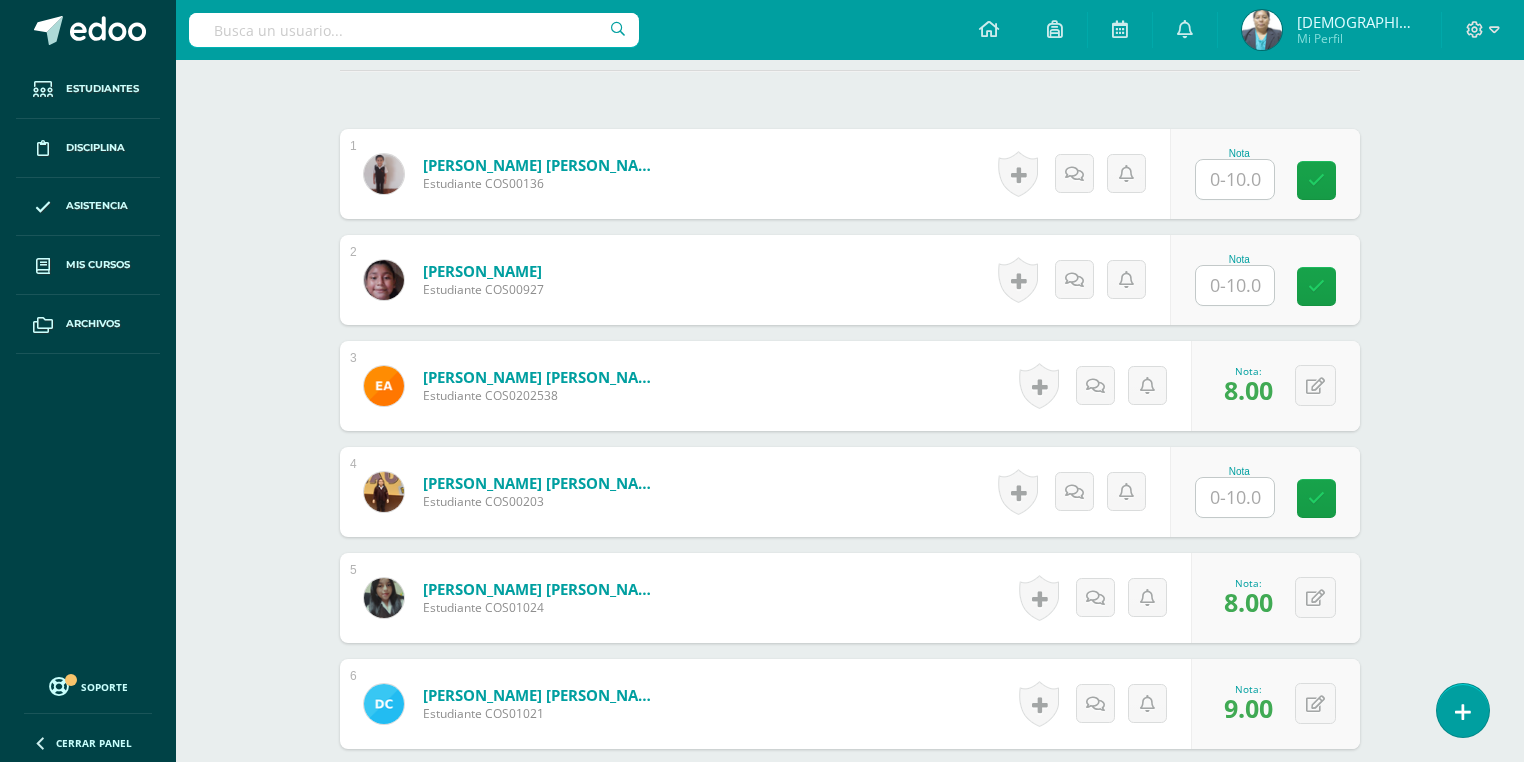 scroll, scrollTop: 414, scrollLeft: 0, axis: vertical 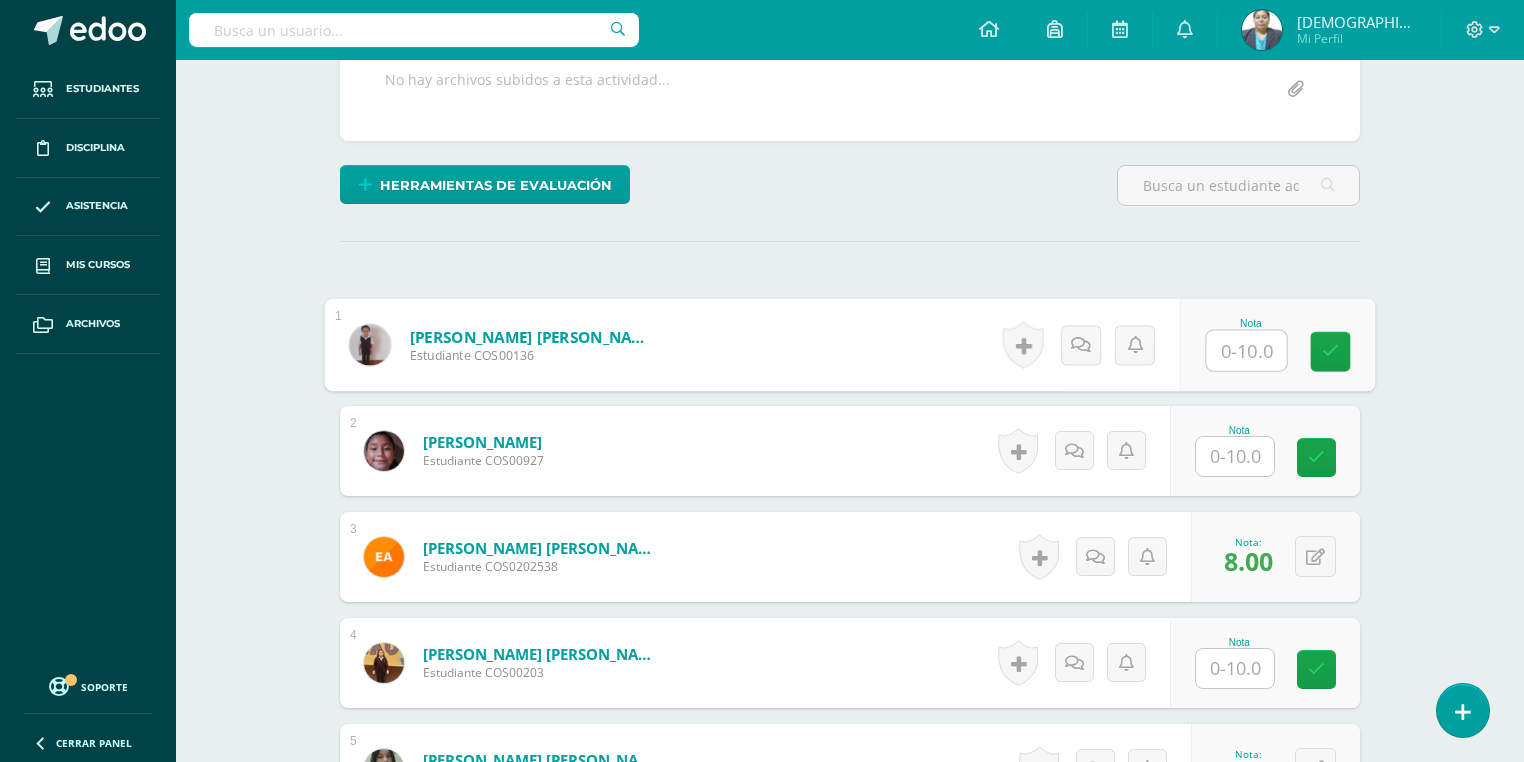click at bounding box center (1247, 351) 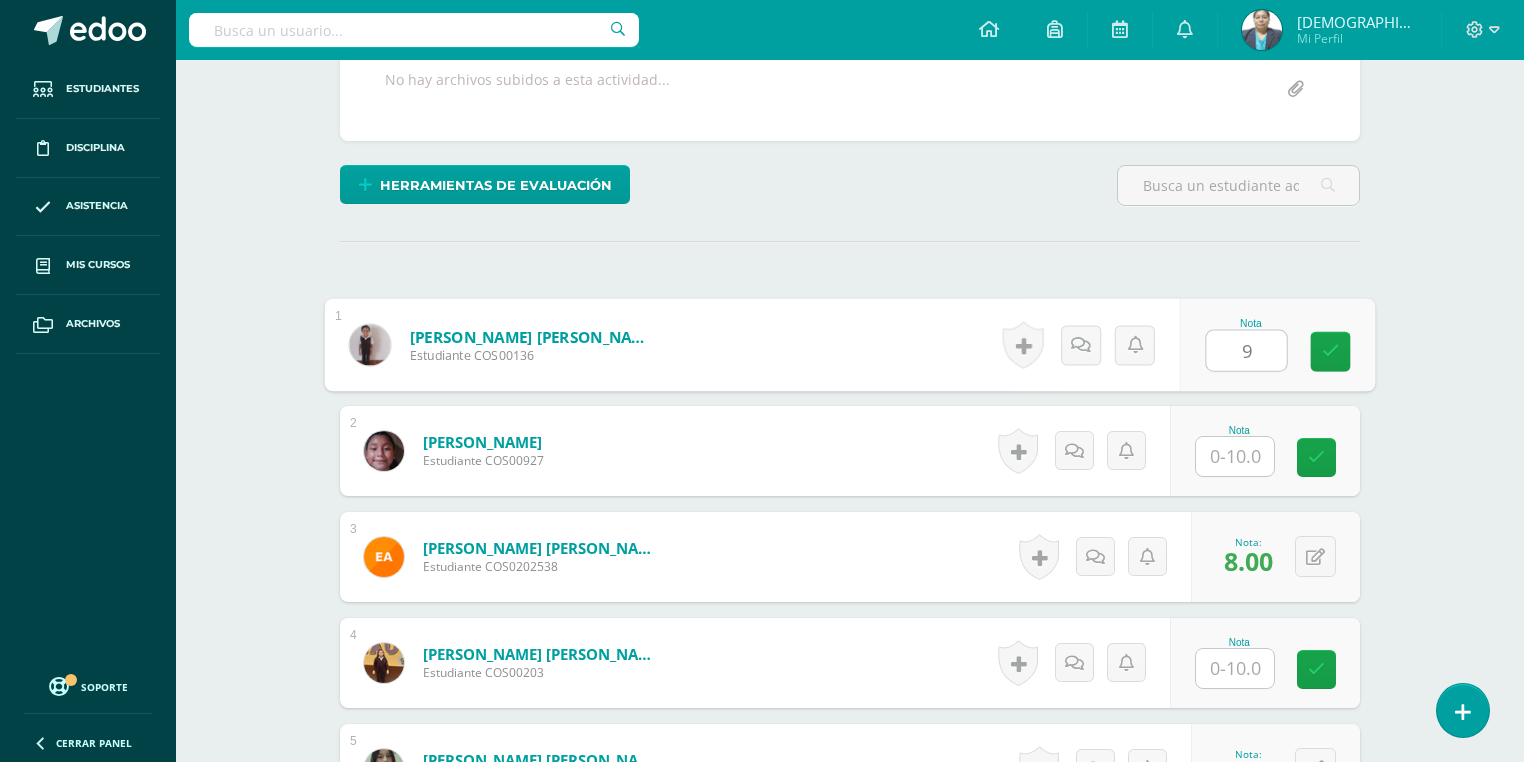 type on "9" 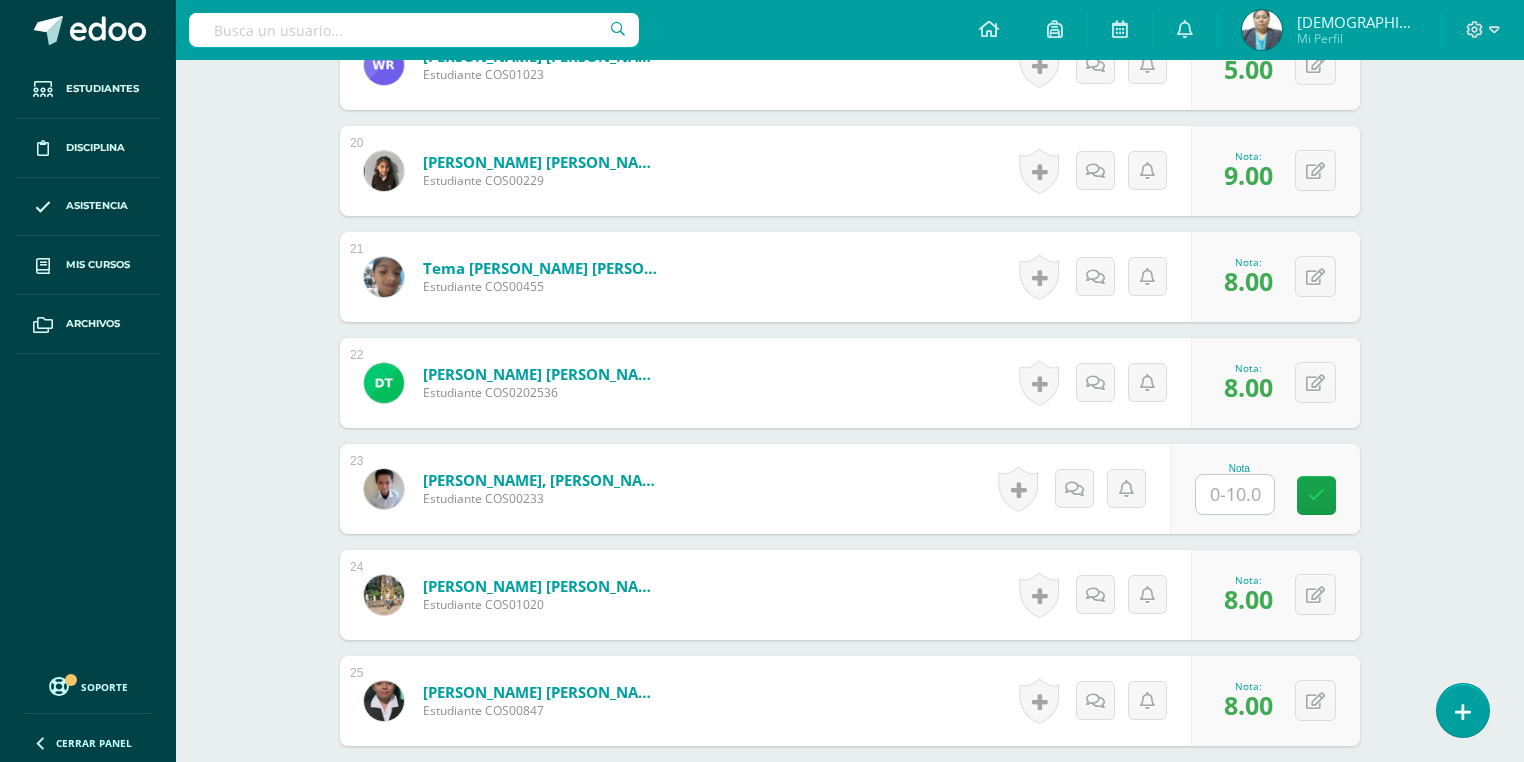 scroll, scrollTop: 2654, scrollLeft: 0, axis: vertical 